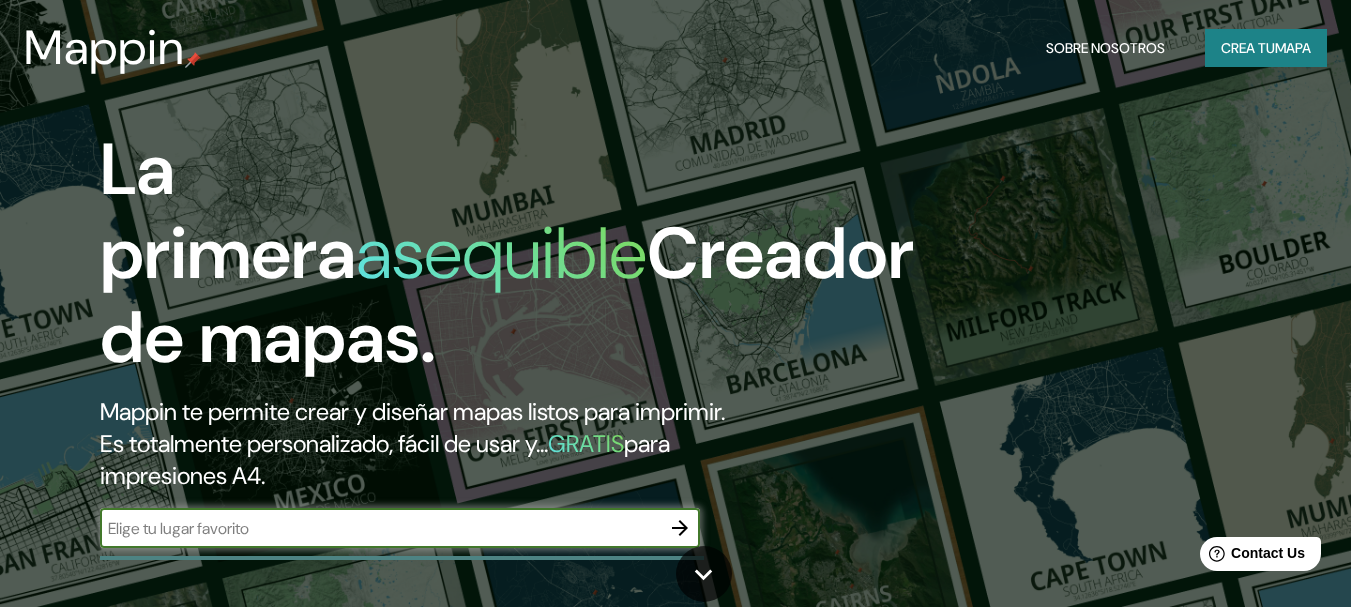 scroll, scrollTop: 0, scrollLeft: 0, axis: both 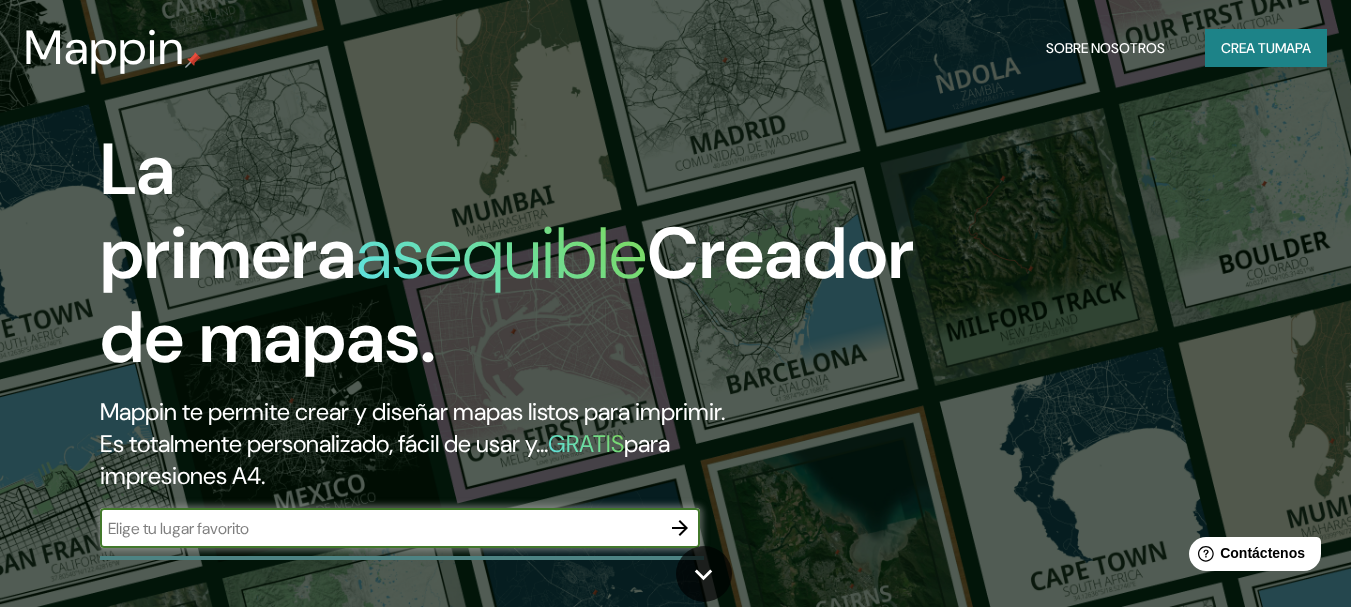 click at bounding box center [380, 528] 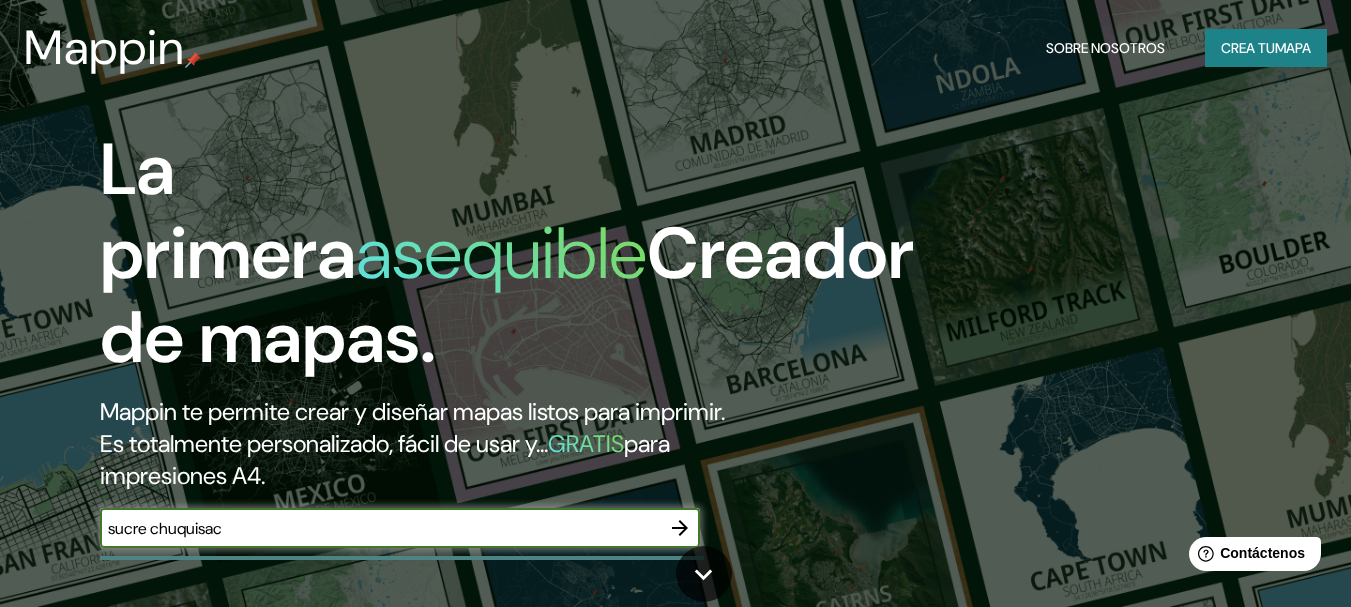 type on "sucre chuquisaca" 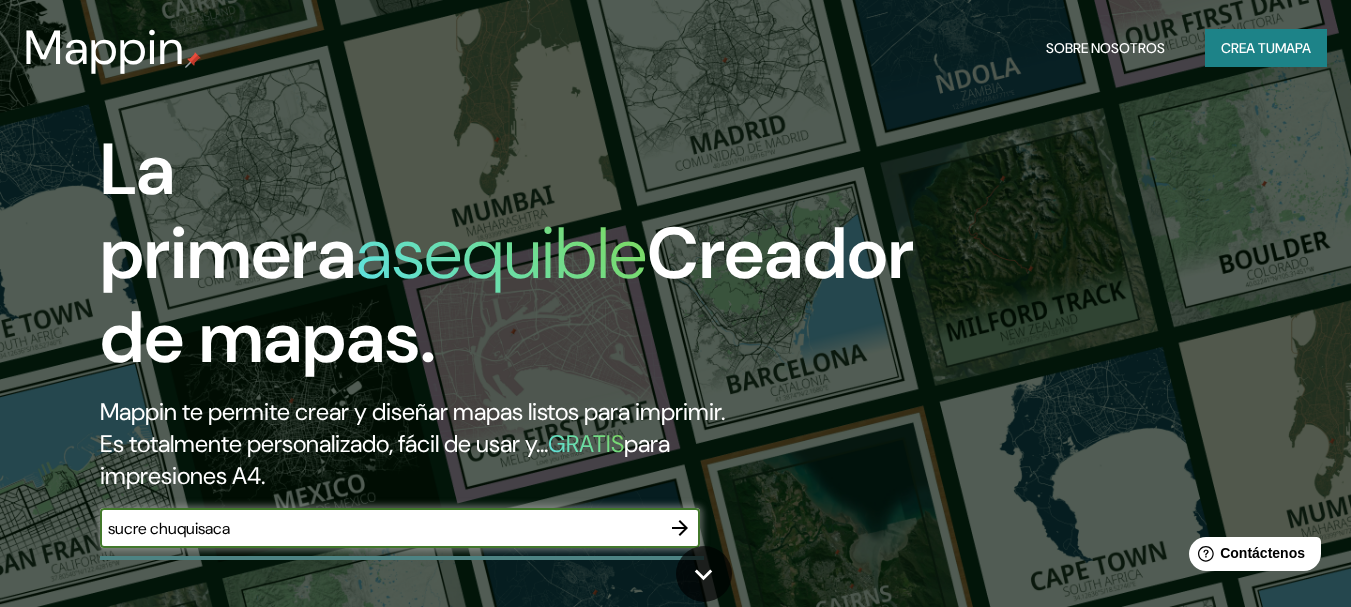 click 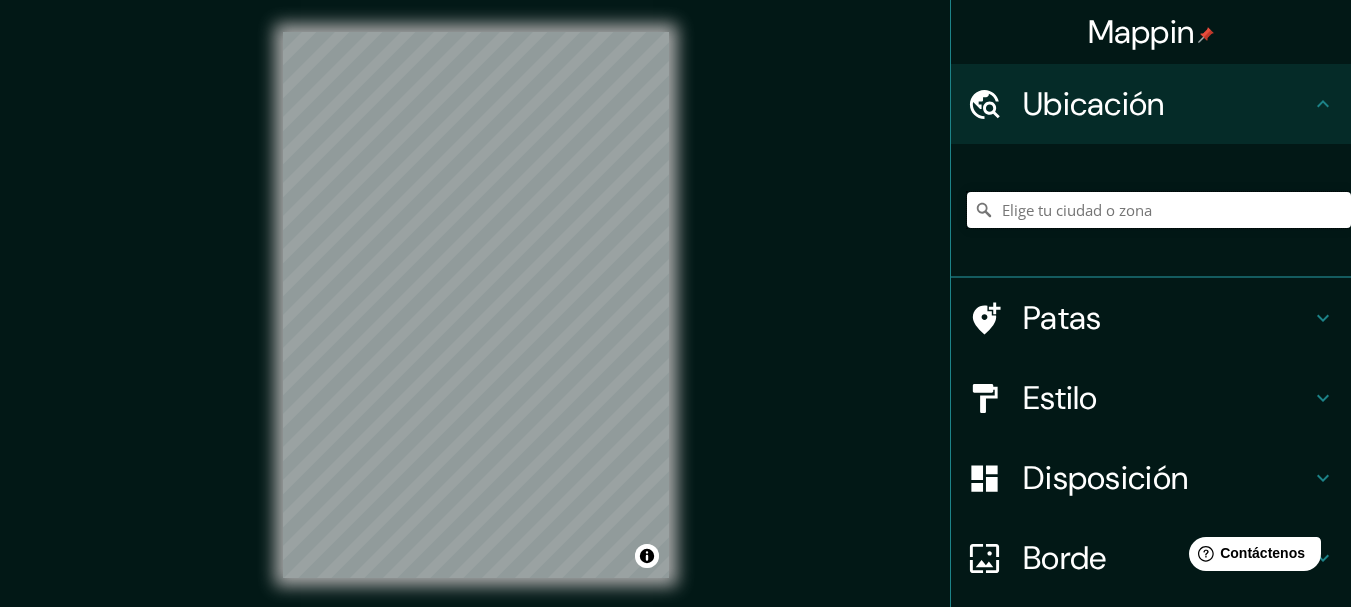 click at bounding box center [1159, 210] 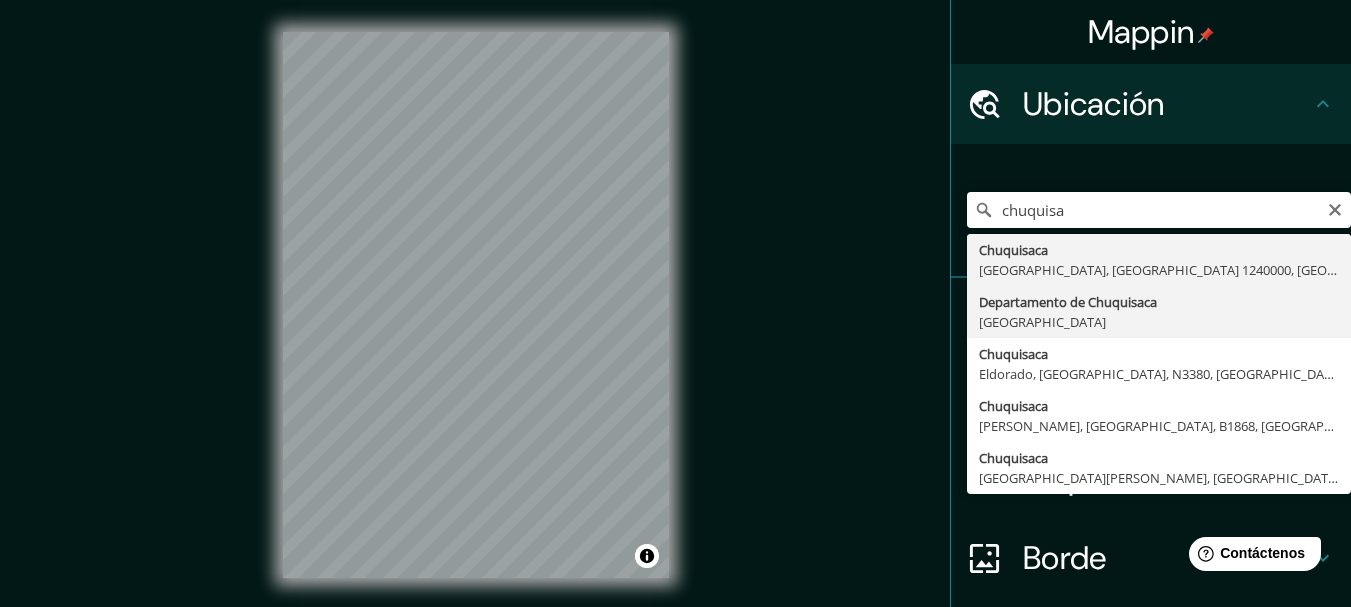 type on "Departamento de [GEOGRAPHIC_DATA], [GEOGRAPHIC_DATA]" 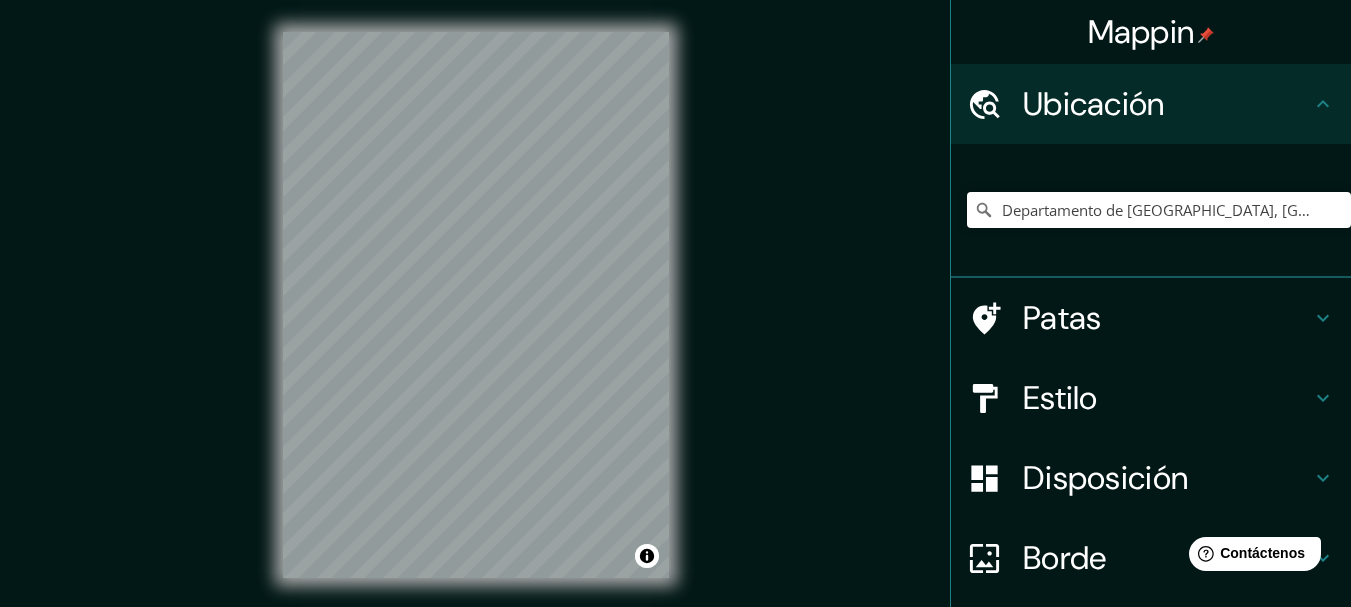 click on "Estilo" at bounding box center (1167, 398) 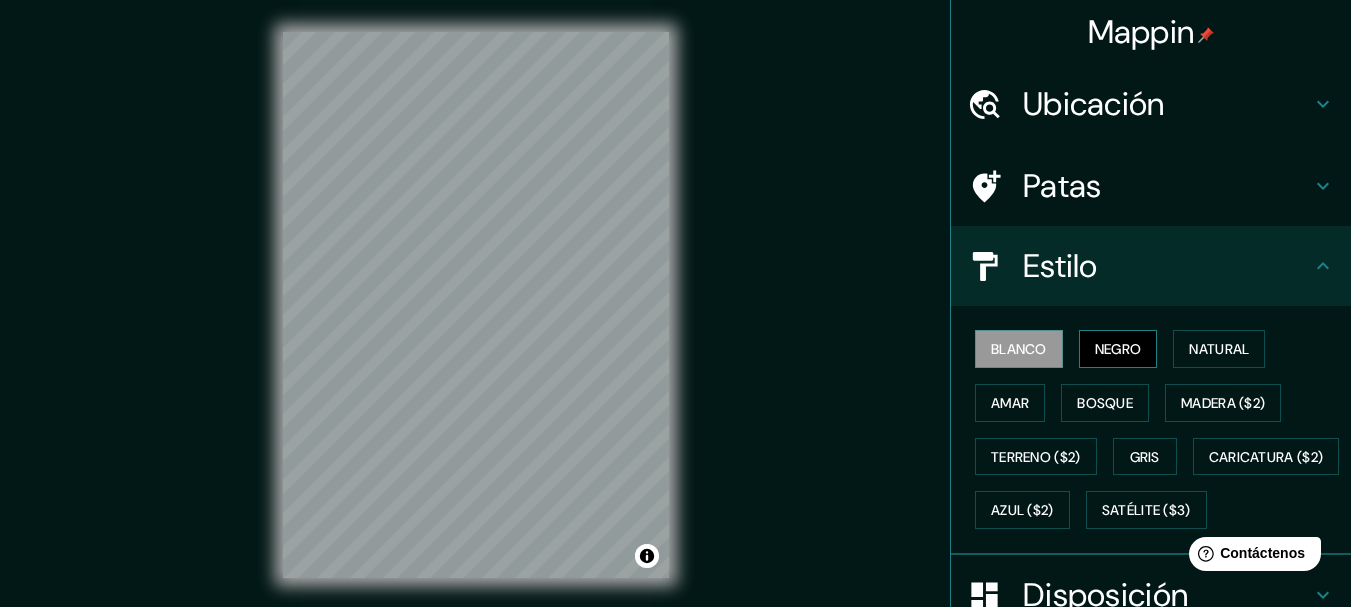 click on "Negro" at bounding box center (1118, 349) 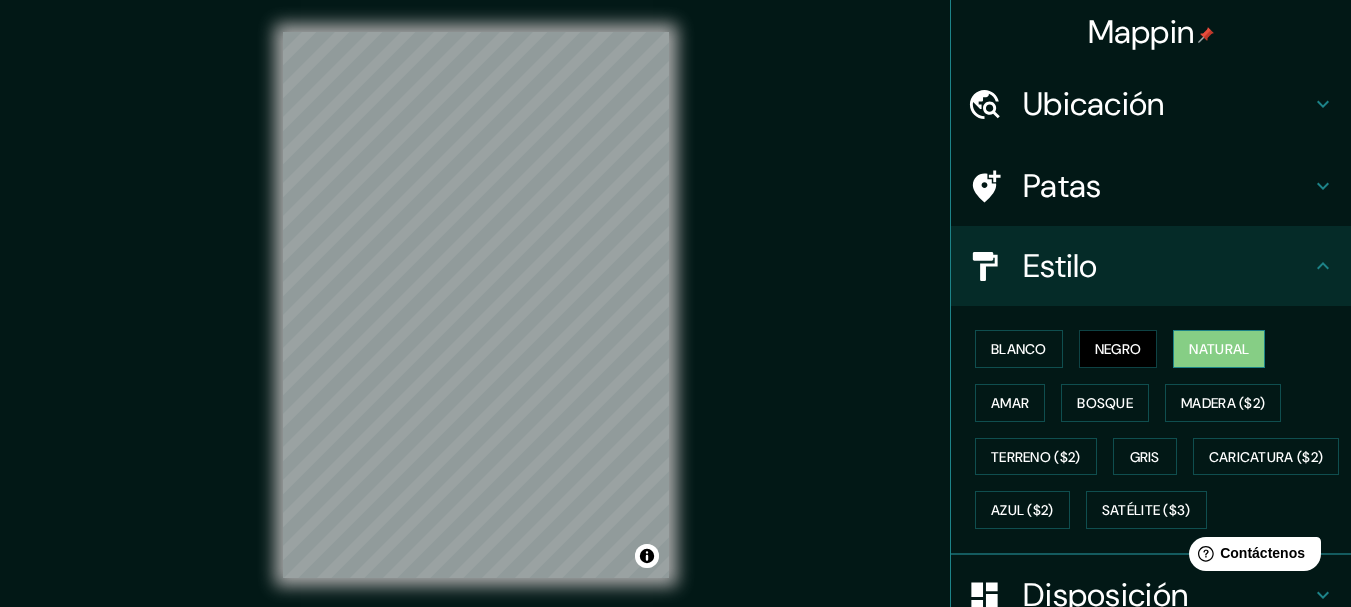 click on "Natural" at bounding box center [1219, 349] 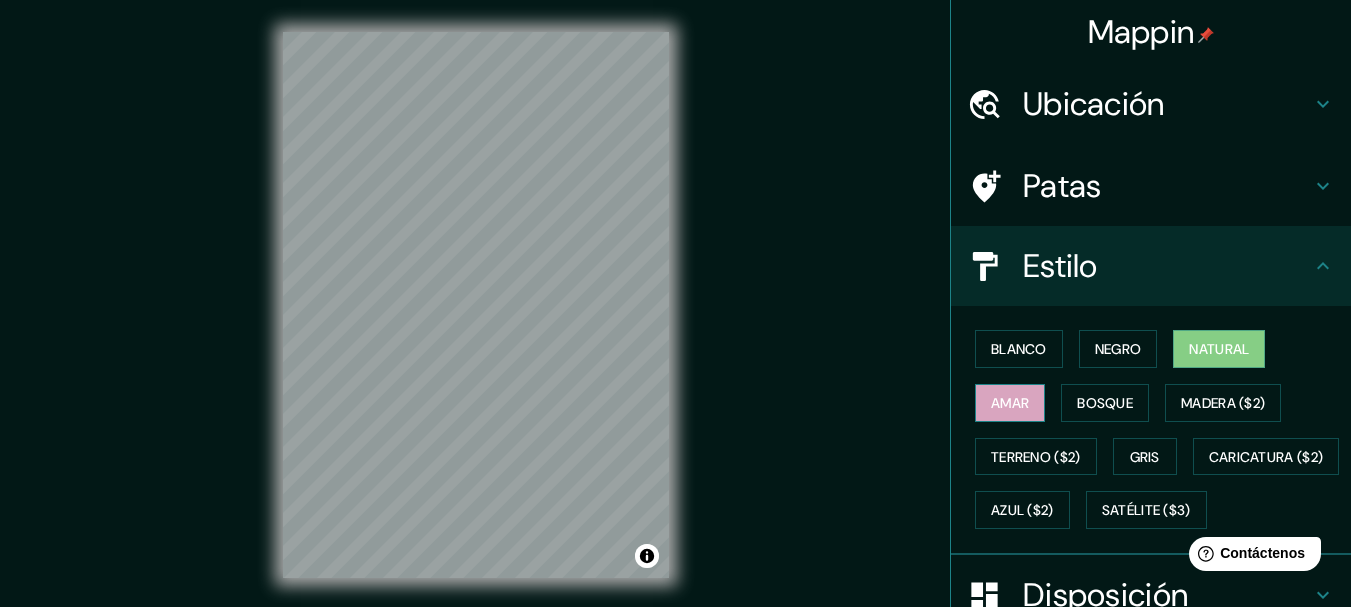 click on "Amar" at bounding box center (1010, 403) 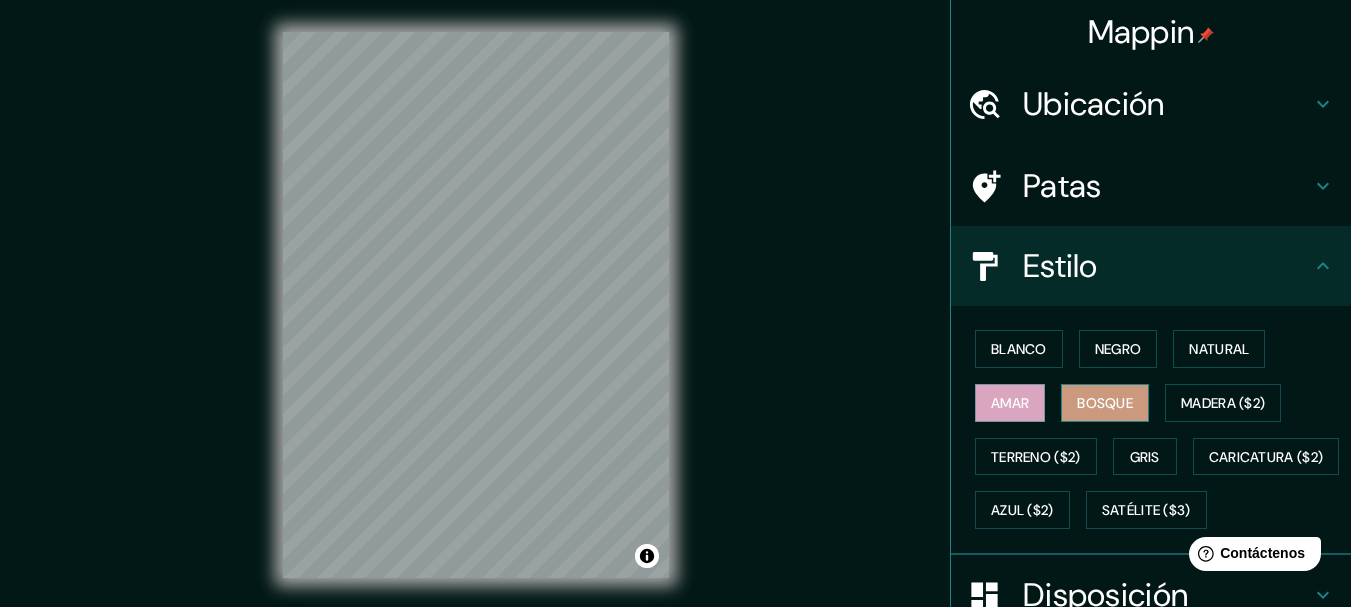 click on "Bosque" at bounding box center (1105, 403) 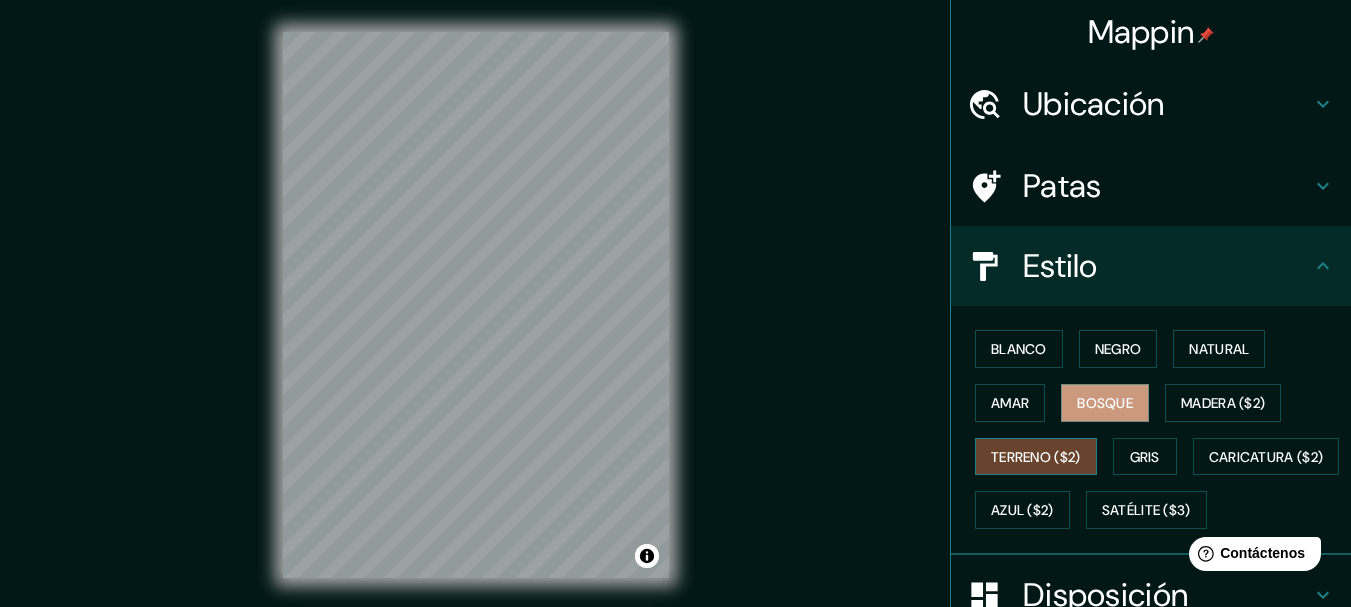 click on "Terreno ($2)" at bounding box center (1036, 457) 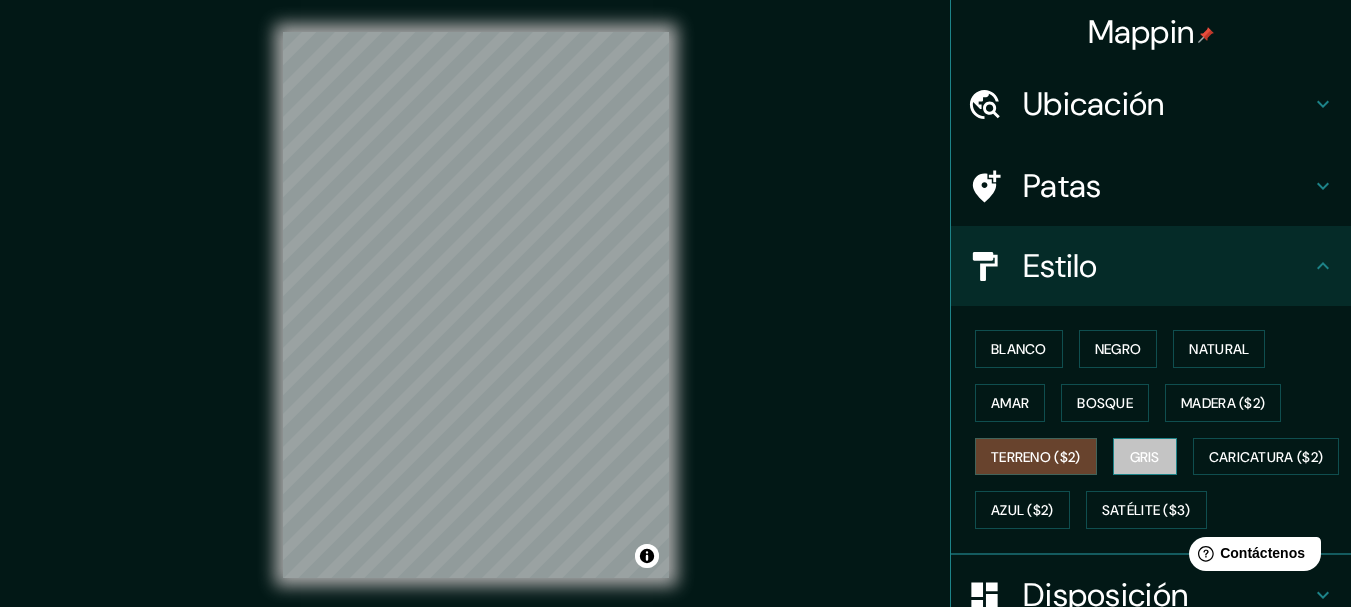click on "Gris" at bounding box center (1145, 457) 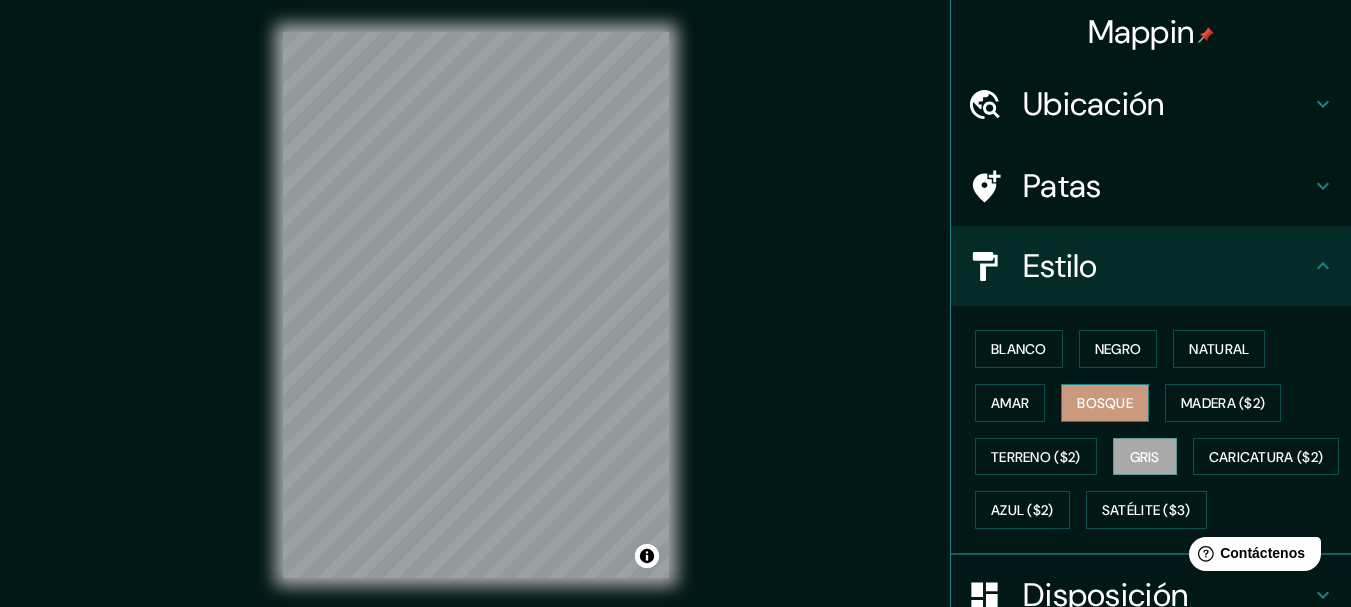 click on "Bosque" at bounding box center [1105, 403] 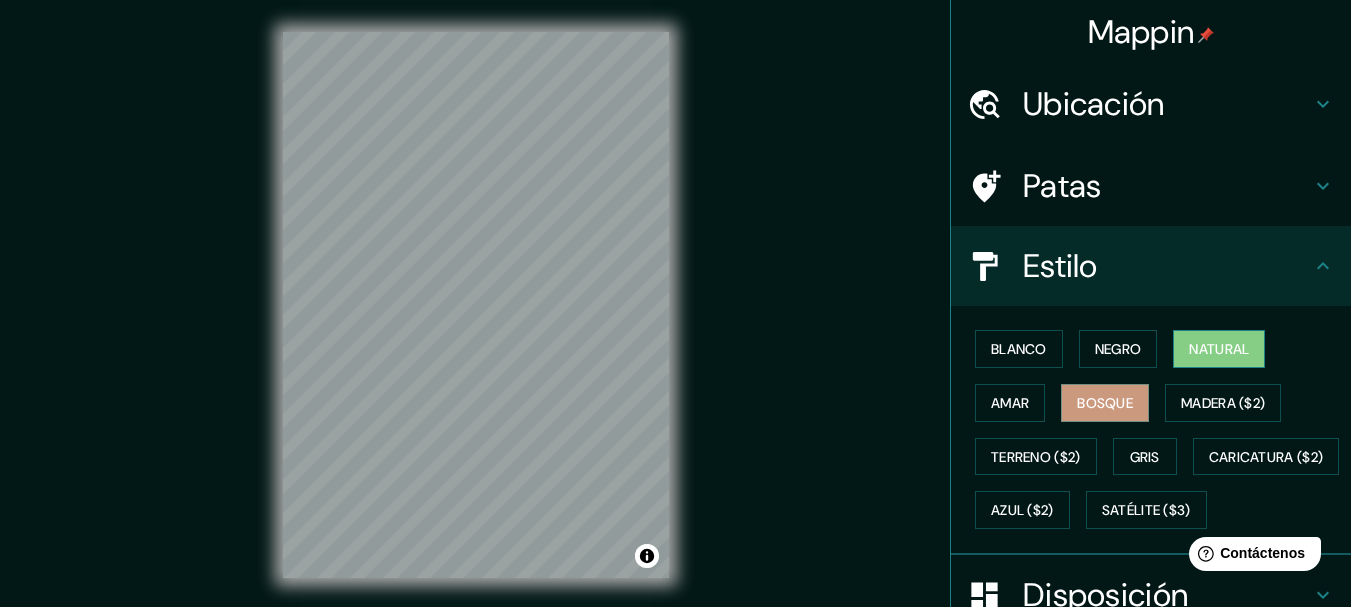 click on "Natural" at bounding box center [1219, 349] 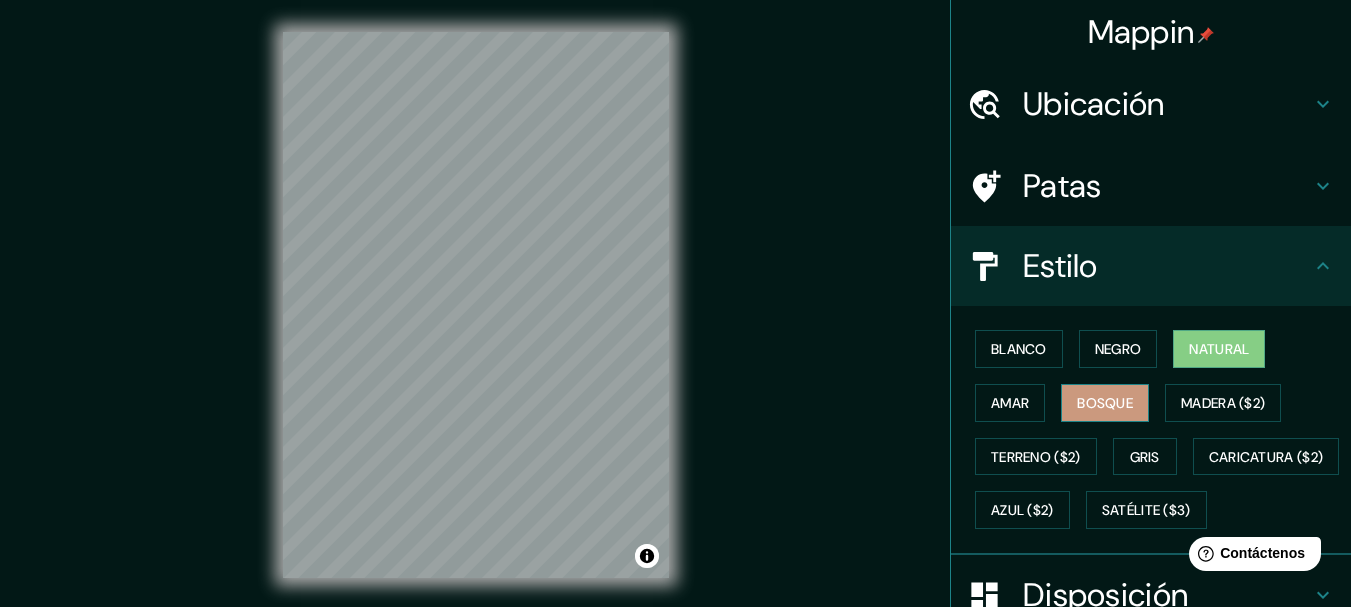 click on "Bosque" at bounding box center (1105, 403) 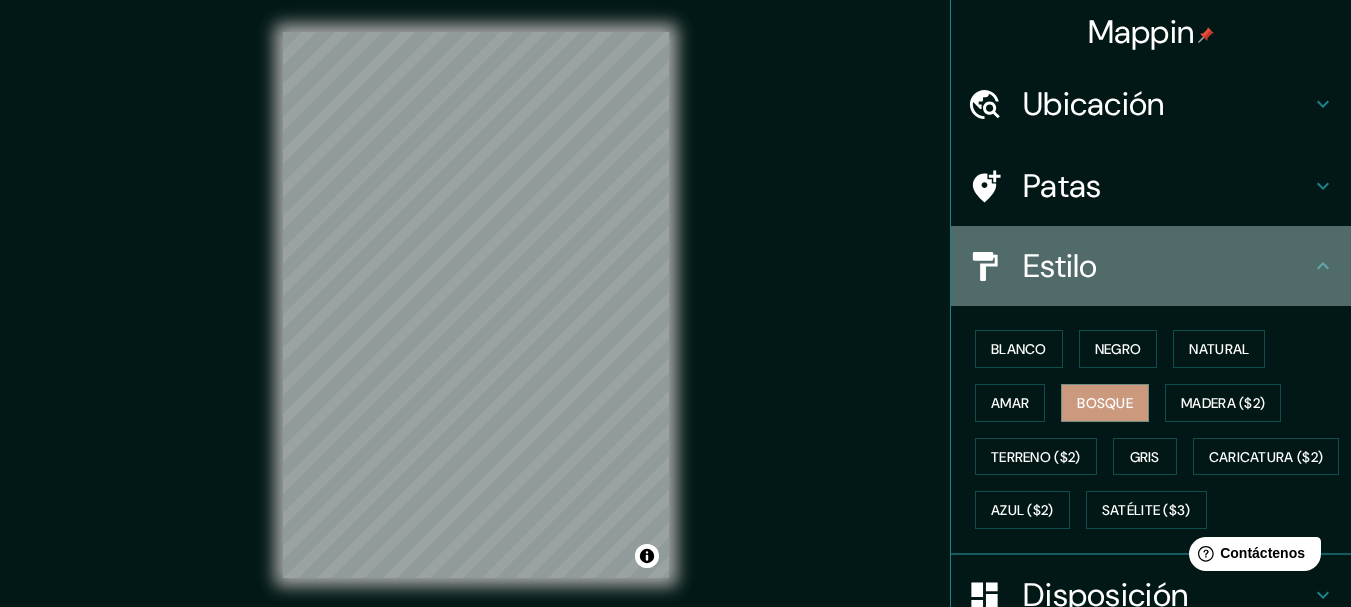 click on "Estilo" at bounding box center (1167, 266) 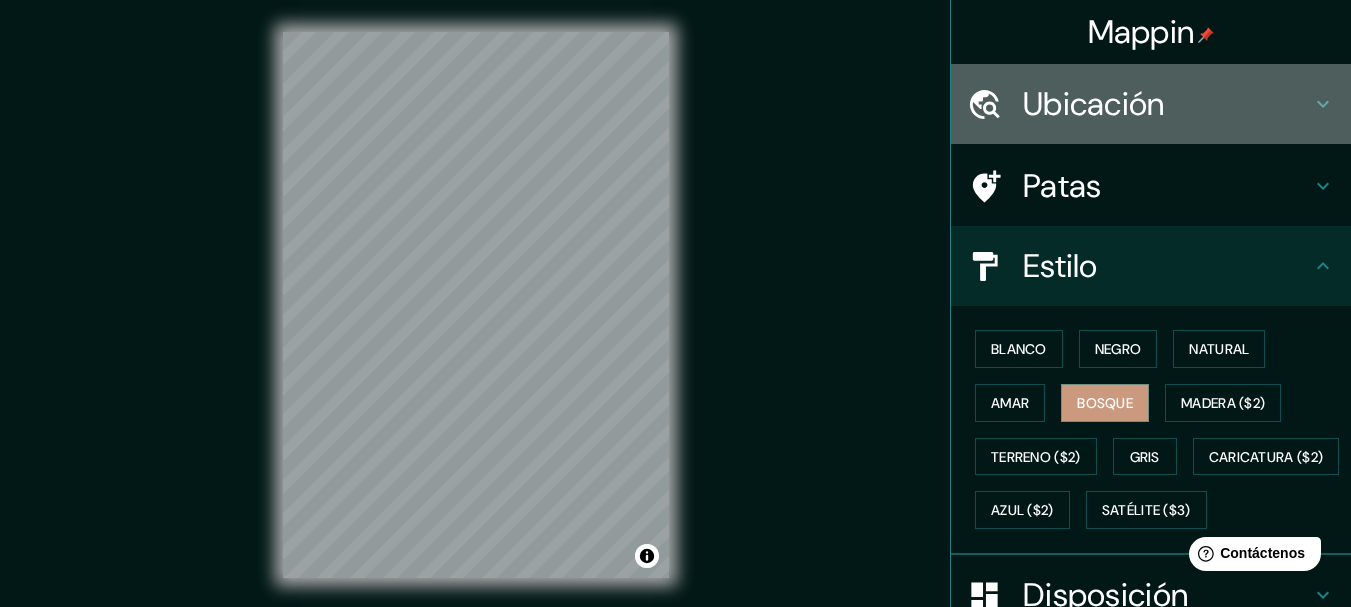 click on "Ubicación" at bounding box center (1167, 104) 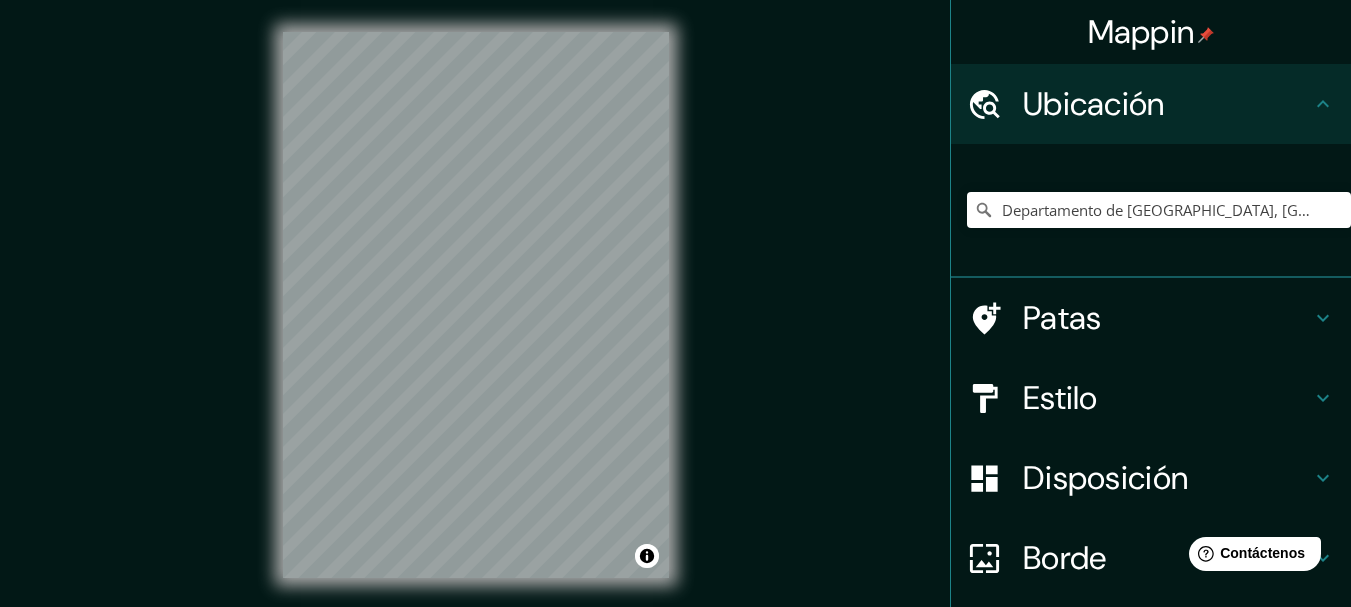 click on "Mappin" at bounding box center [1141, 32] 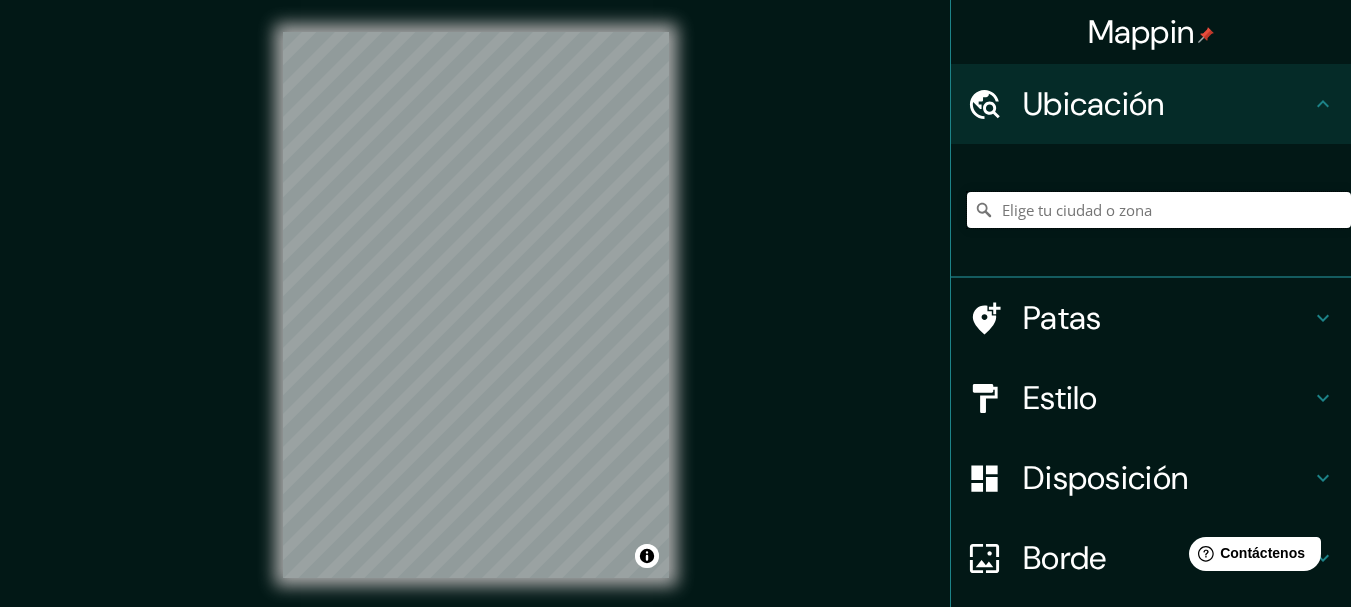 click at bounding box center (1159, 210) 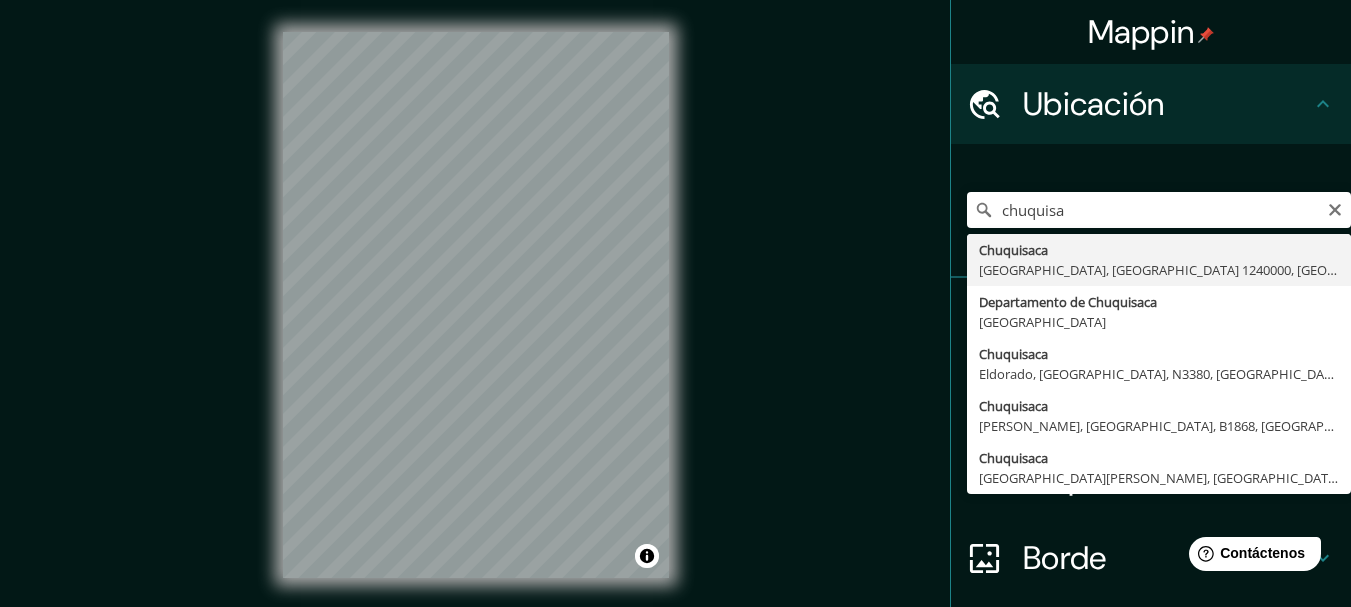 type on "Departamento de [GEOGRAPHIC_DATA], [GEOGRAPHIC_DATA]" 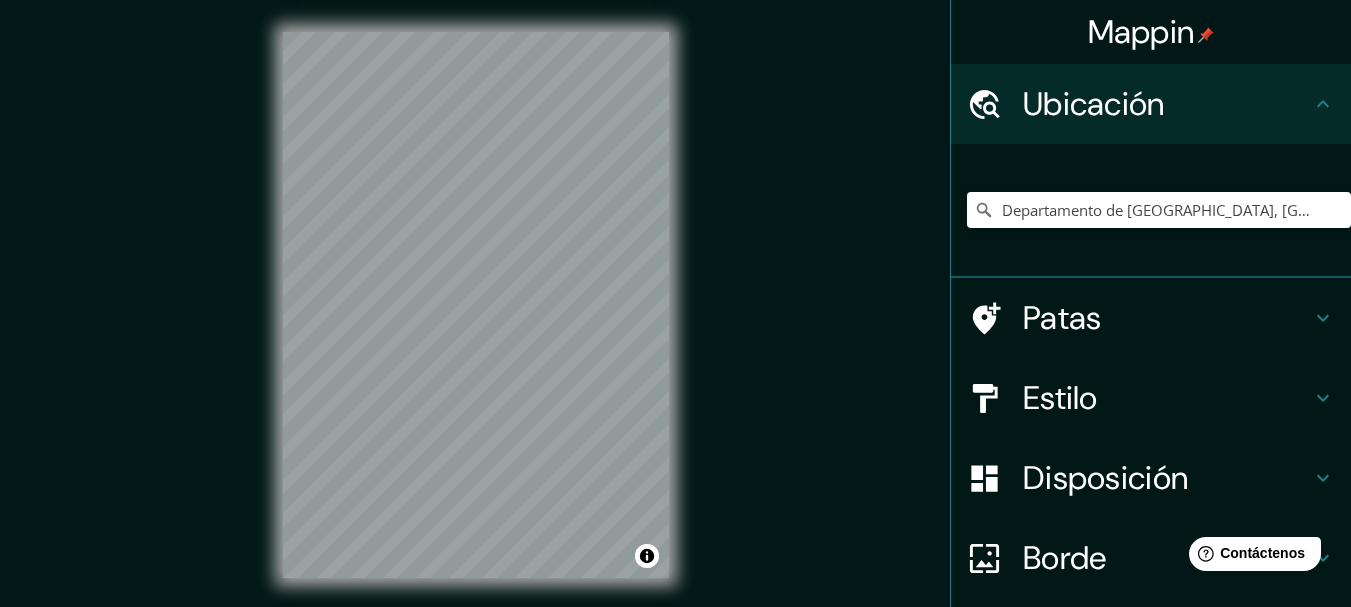 click on "© Mapbox   © OpenStreetMap   Improve this map" at bounding box center (476, 305) 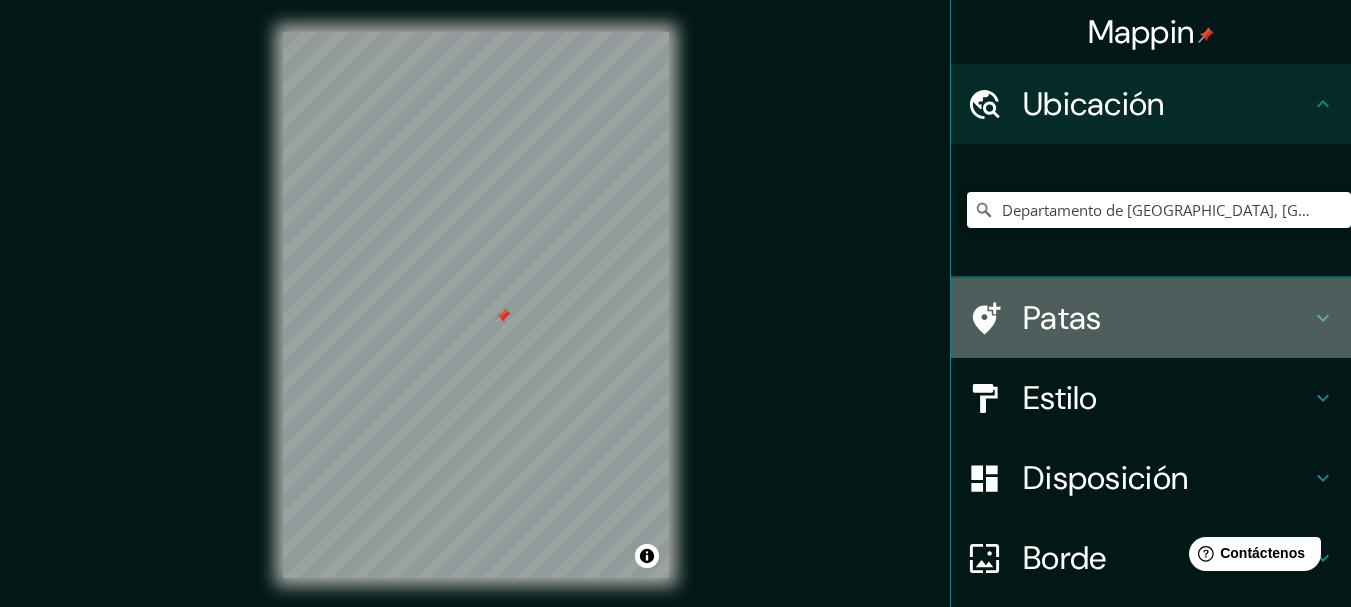 drag, startPoint x: 1086, startPoint y: 321, endPoint x: 1022, endPoint y: 314, distance: 64.381676 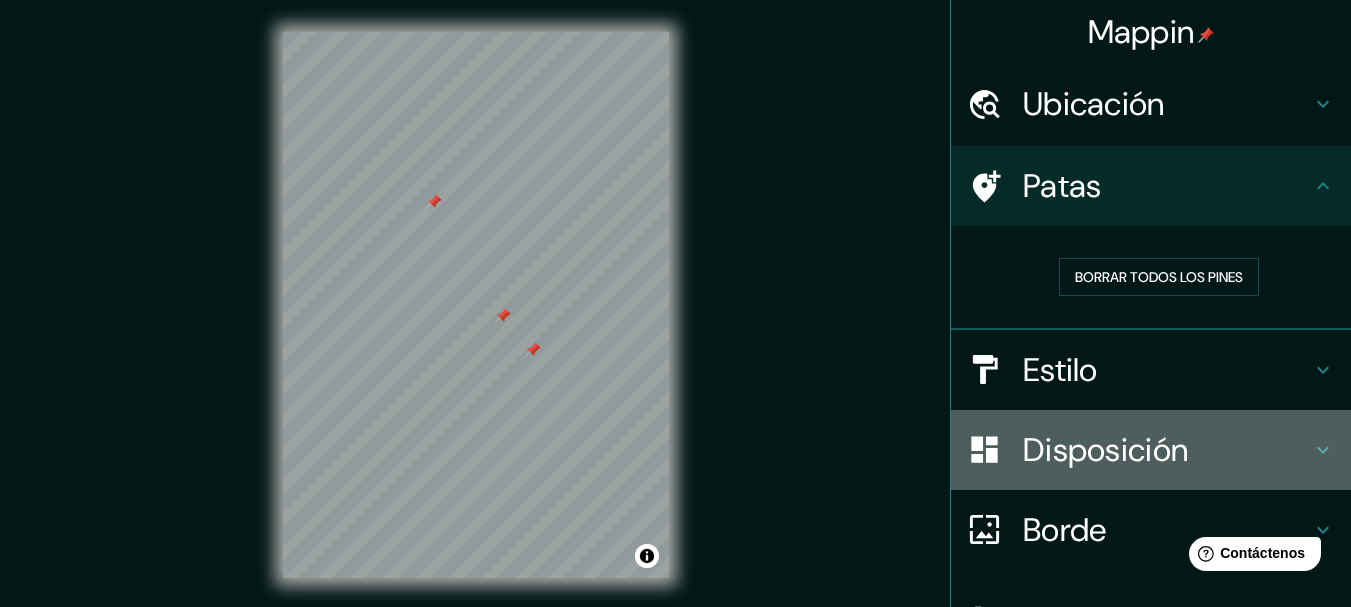 click on "Disposición" at bounding box center [1105, 450] 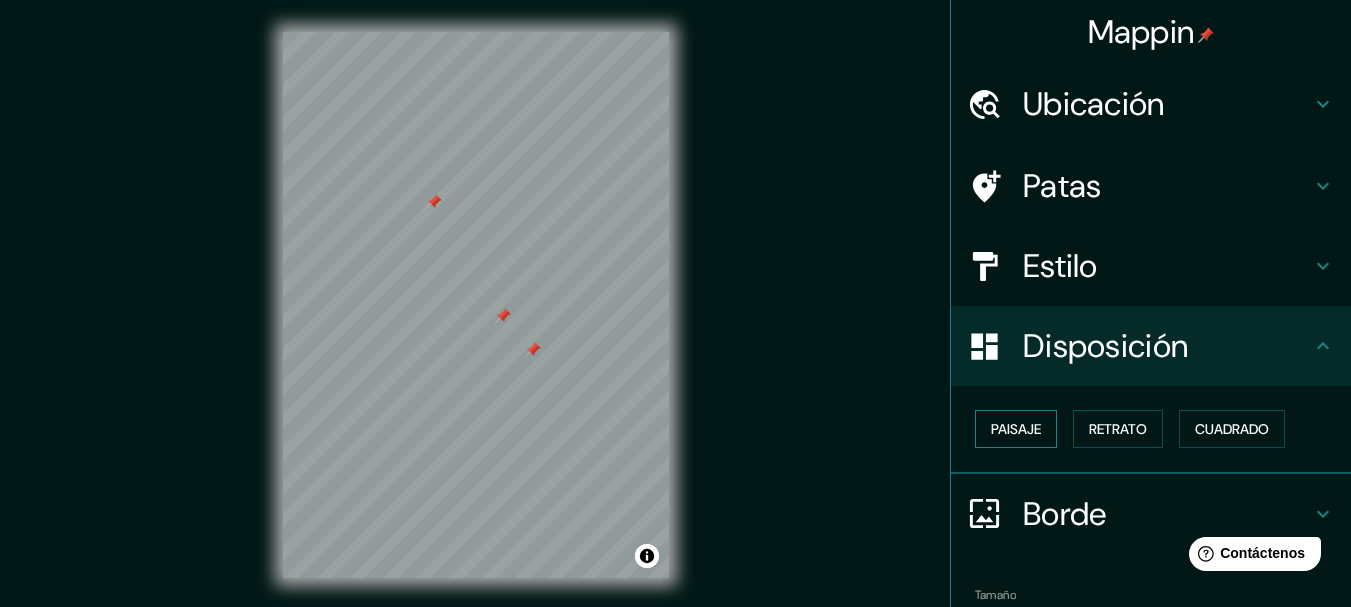 click on "Paisaje" at bounding box center (1016, 429) 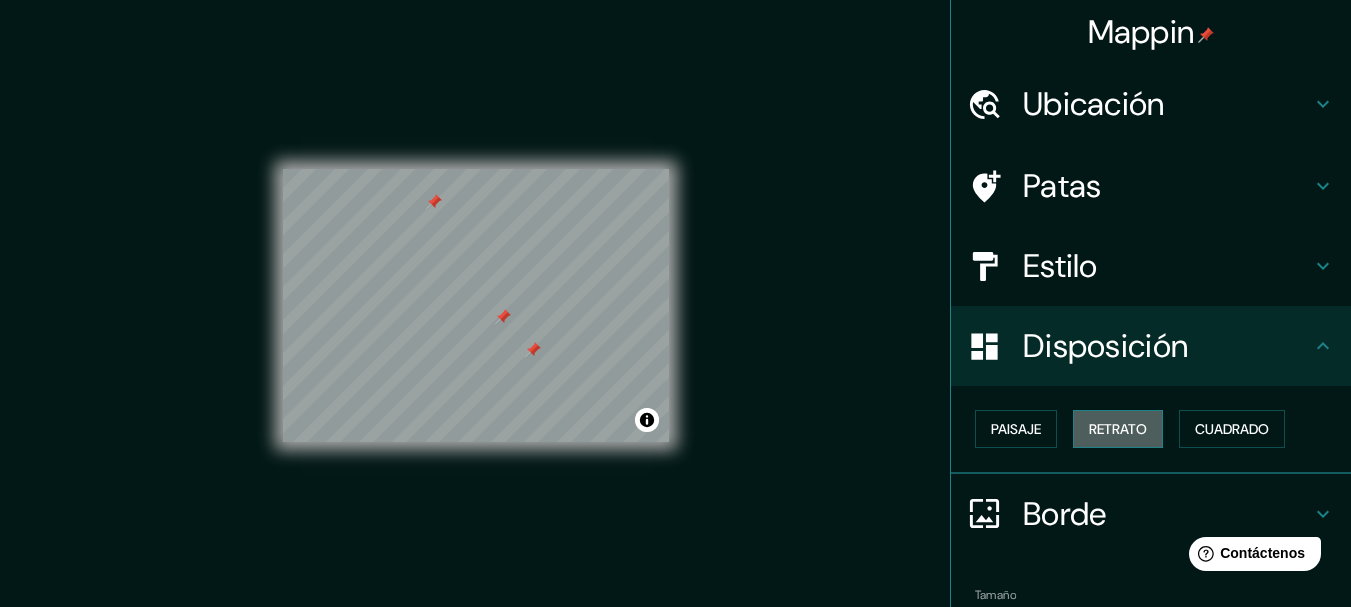 click on "Retrato" at bounding box center [1118, 429] 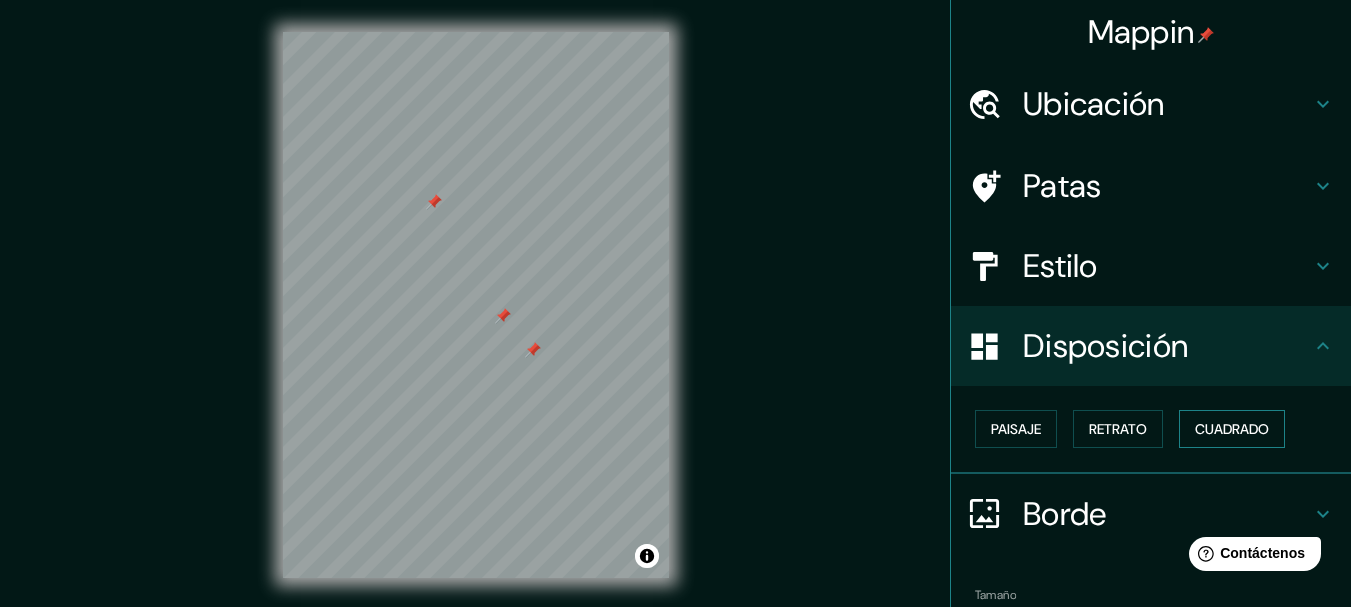 click on "Cuadrado" at bounding box center [1232, 429] 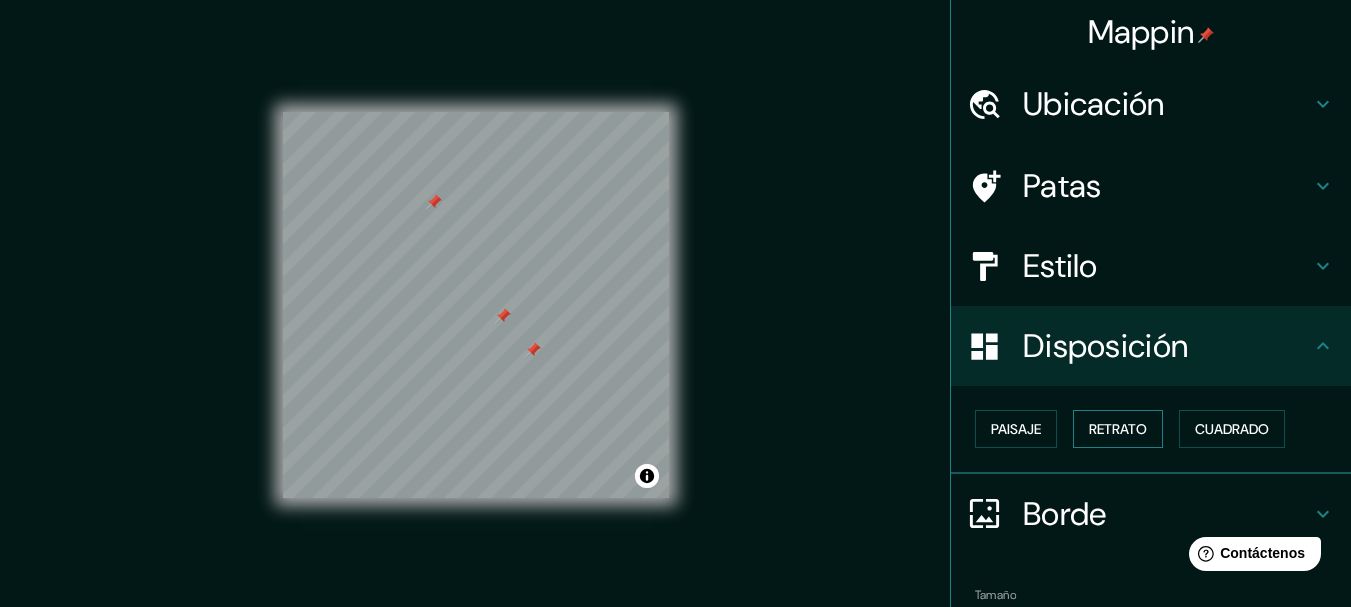 click on "Retrato" at bounding box center [1118, 429] 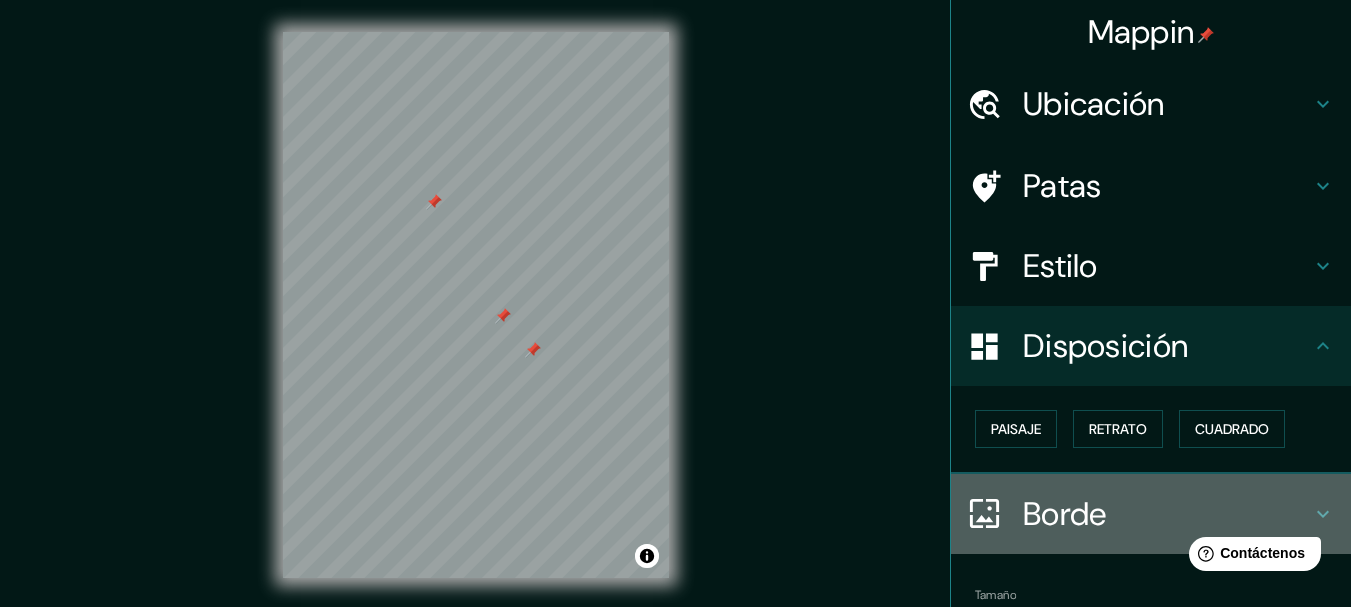 click on "Borde" at bounding box center [1151, 514] 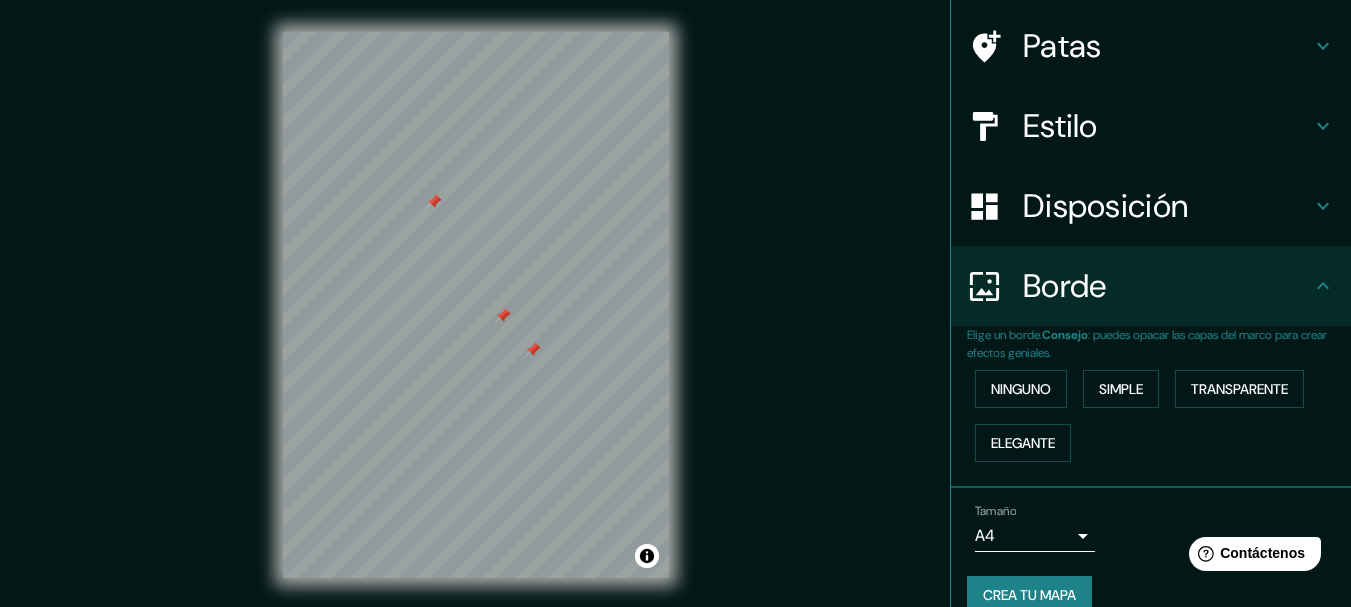 scroll, scrollTop: 170, scrollLeft: 0, axis: vertical 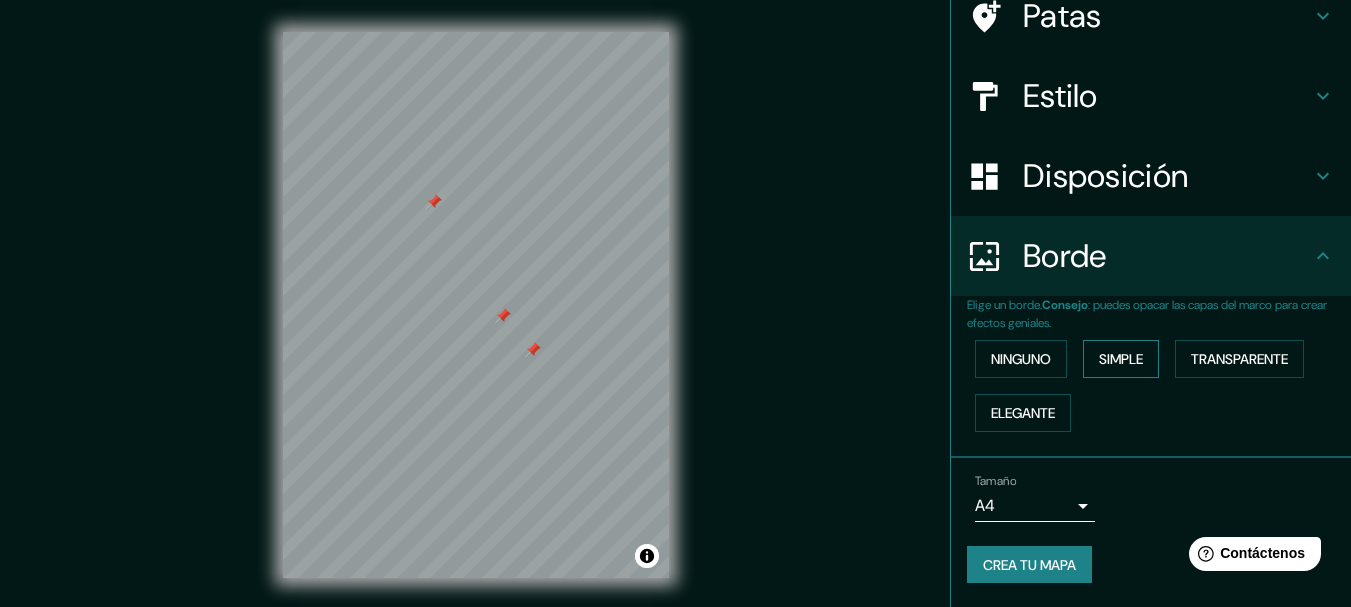 click on "Simple" at bounding box center [1121, 359] 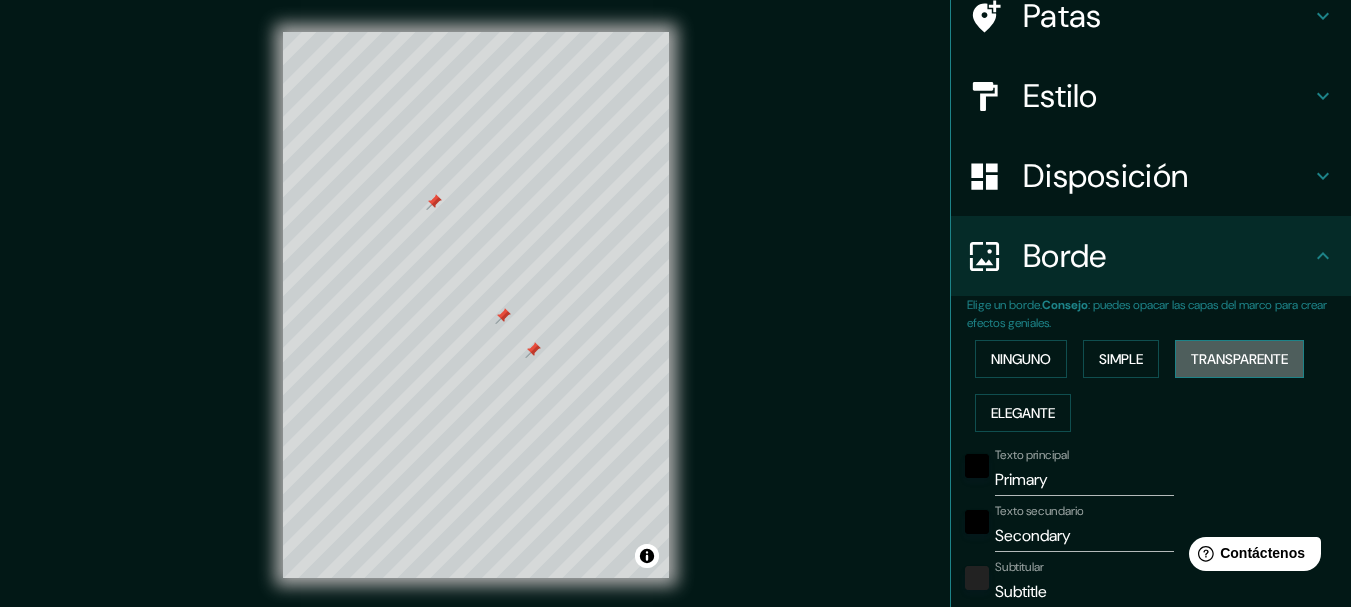 click on "Transparente" at bounding box center (1239, 359) 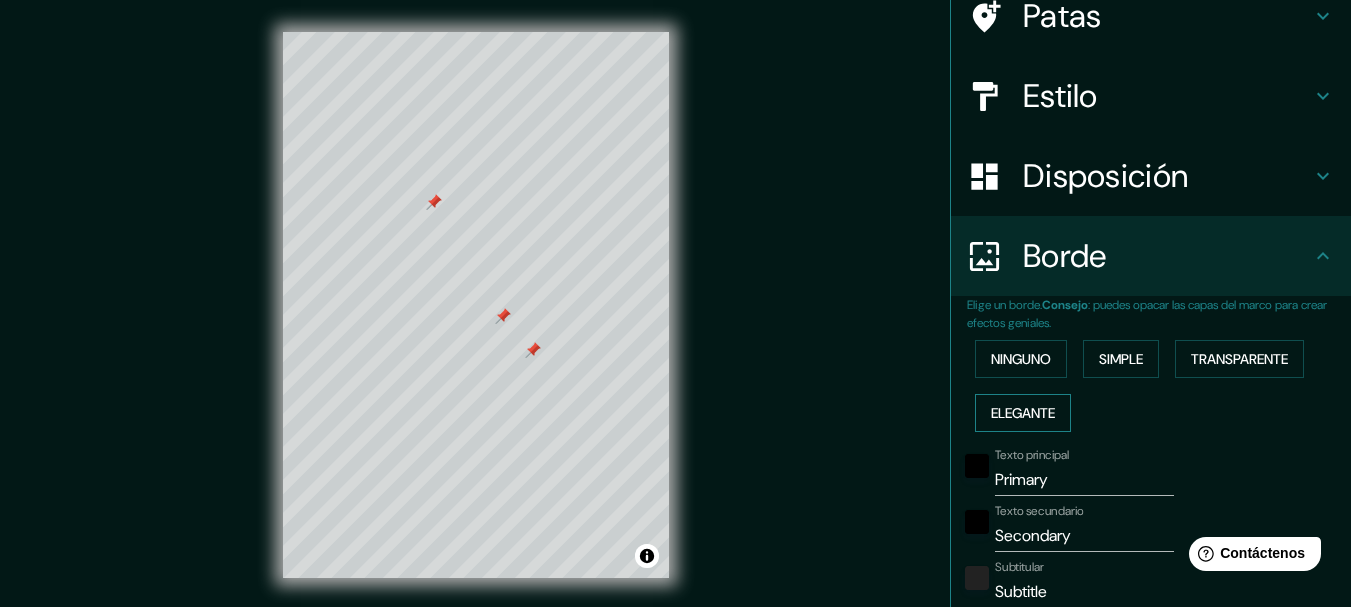 click on "Elegante" at bounding box center (1023, 413) 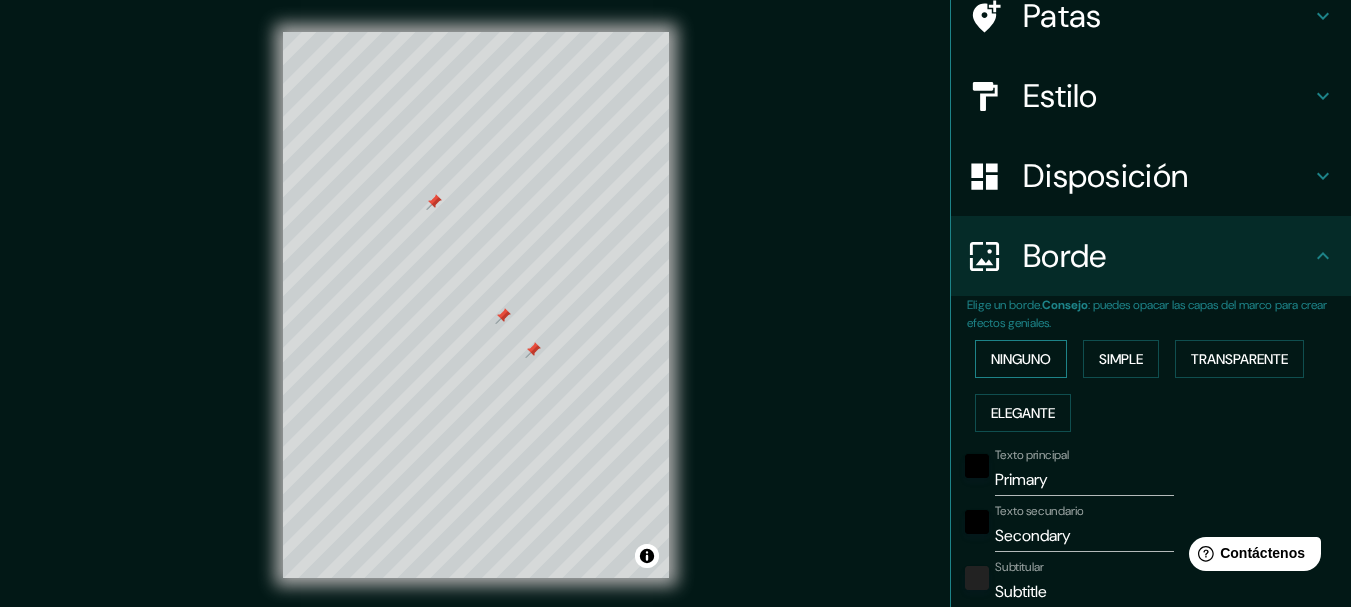 click on "Ninguno" at bounding box center (1021, 359) 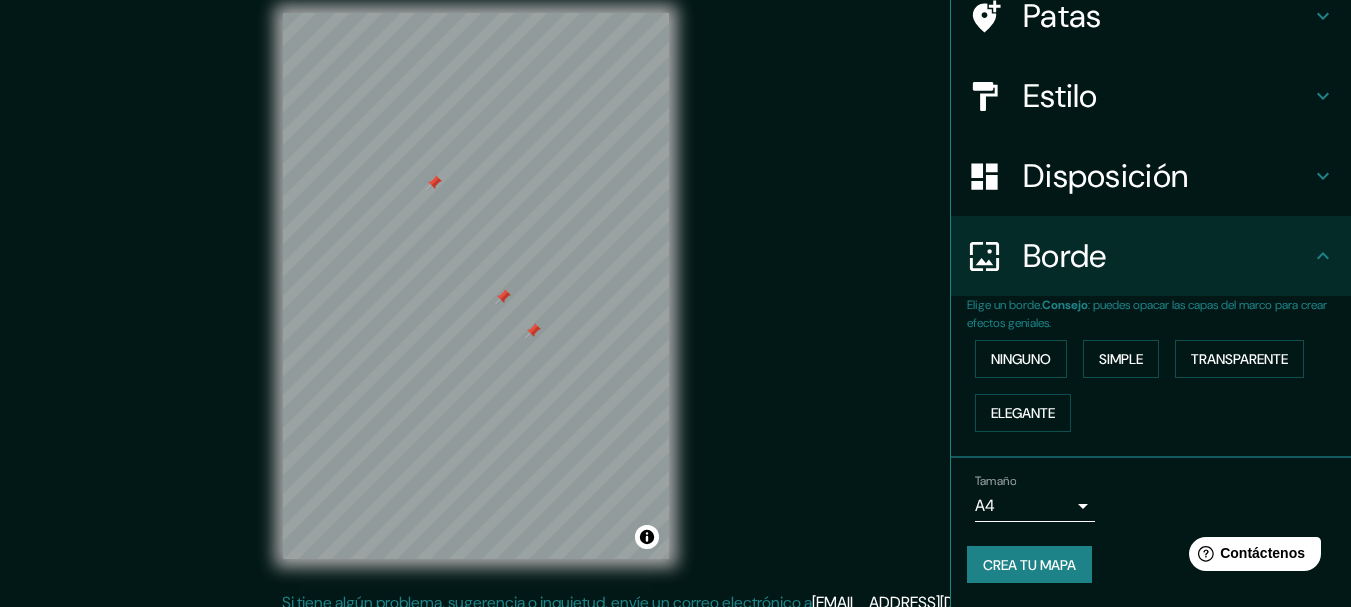 scroll, scrollTop: 35, scrollLeft: 0, axis: vertical 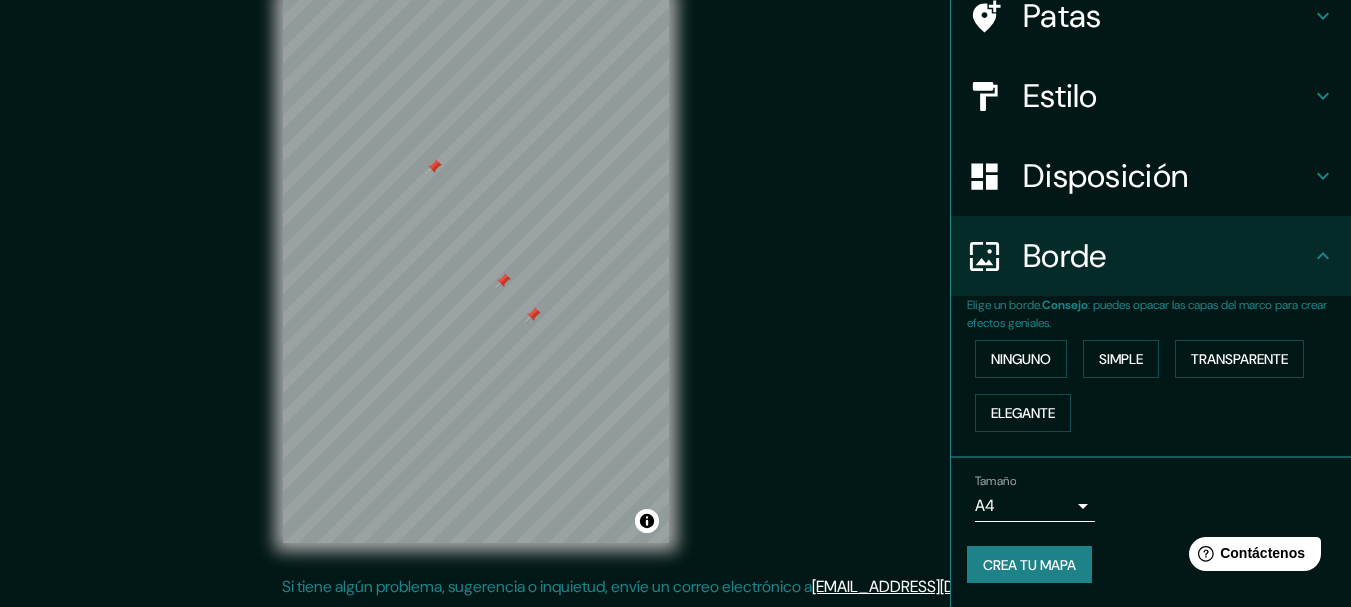 click on "Mappin Ubicación Departamento de [GEOGRAPHIC_DATA], [GEOGRAPHIC_DATA] Patas Estilo Disposición Borde Elige un borde.  Consejo  : puedes opacar las capas del marco para crear efectos geniales. Ninguno Simple Transparente Elegante Tamaño A4 single Crea tu mapa © Mapbox   © OpenStreetMap   Improve this map Si tiene algún problema, sugerencia o inquietud, envíe un correo electrónico a  [EMAIL_ADDRESS][DOMAIN_NAME]  .   . . Texto original Valora esta traducción Tu opinión servirá para ayudar a mejorar el Traductor de Google" at bounding box center (675, 268) 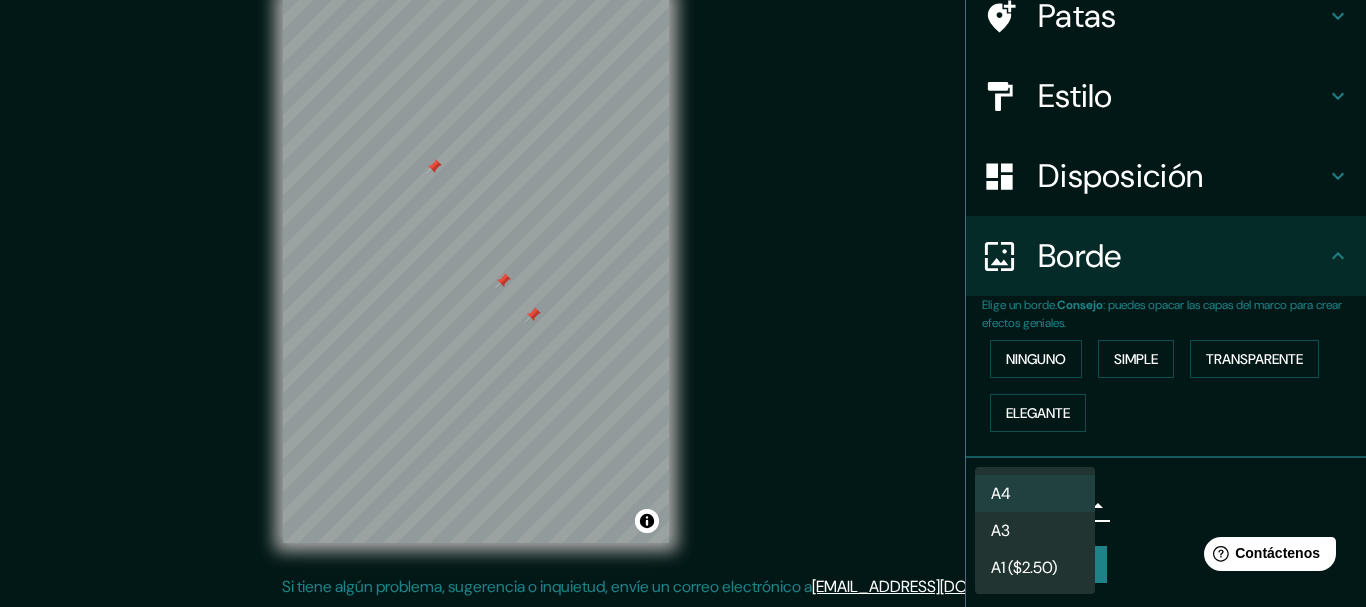click at bounding box center (683, 303) 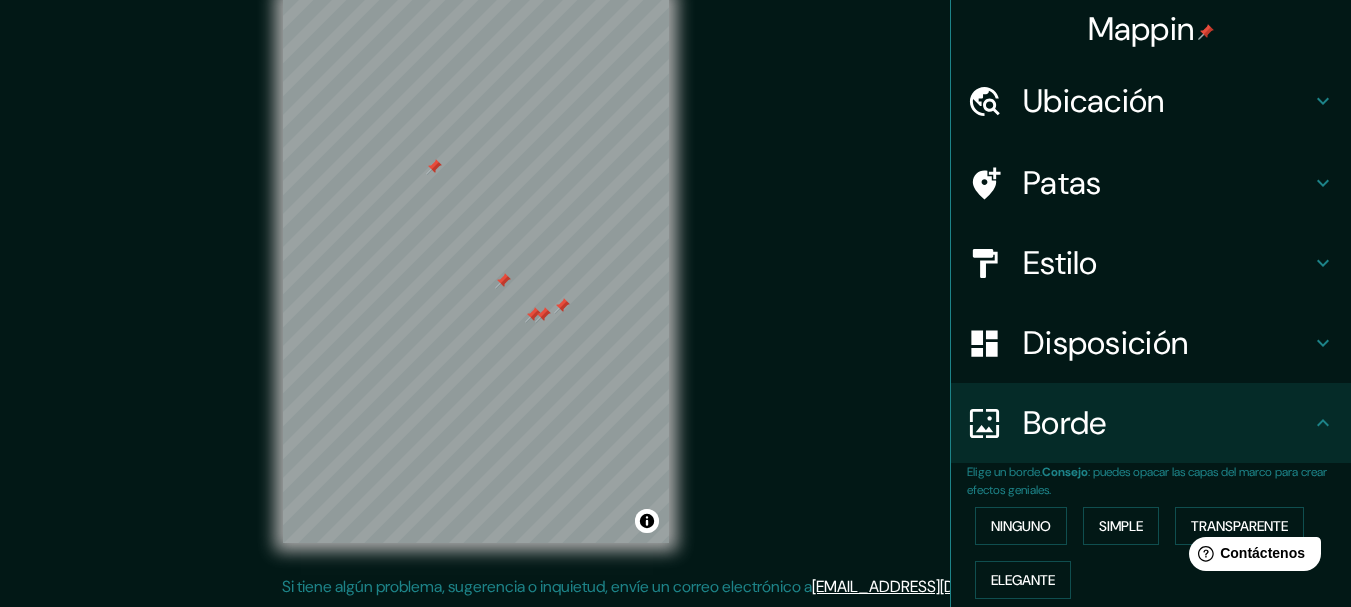 scroll, scrollTop: 0, scrollLeft: 0, axis: both 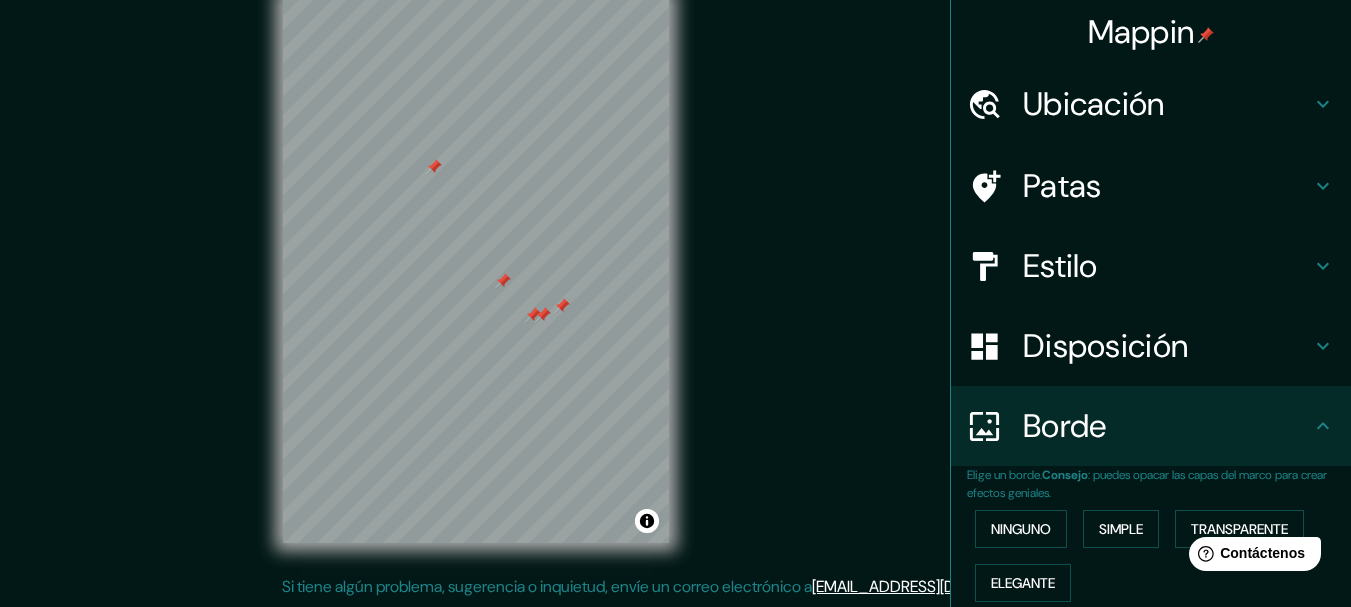 click on "Patas" at bounding box center (1167, 186) 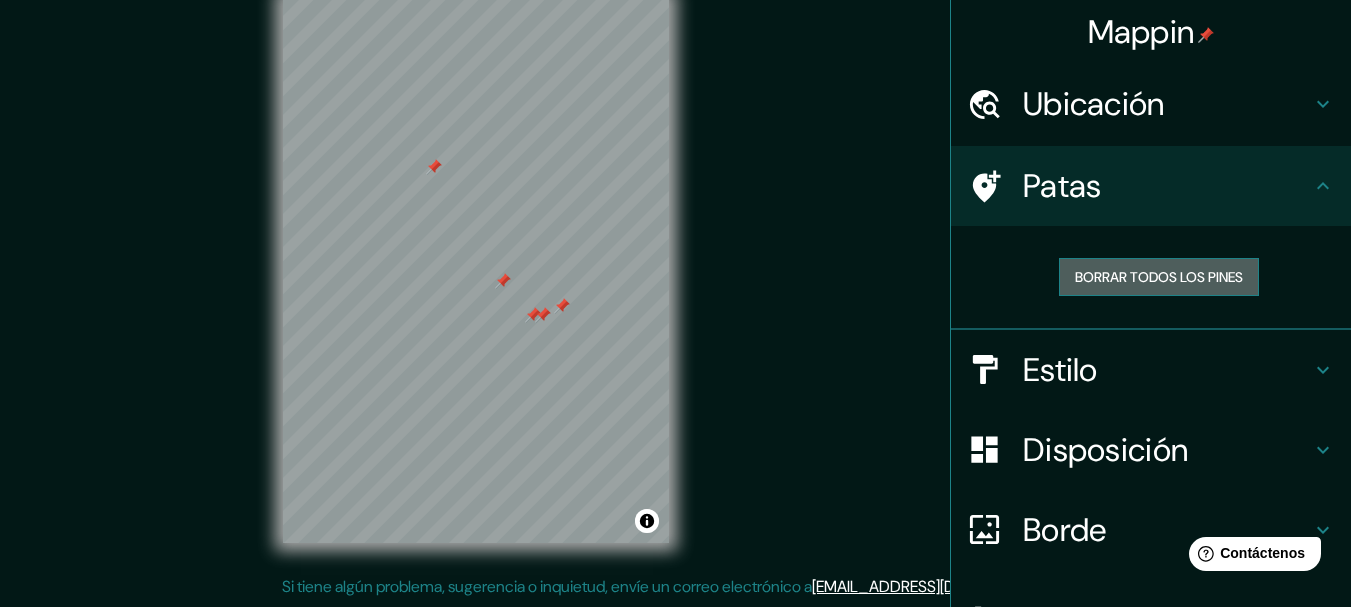 click on "Borrar todos los pines" at bounding box center [1159, 277] 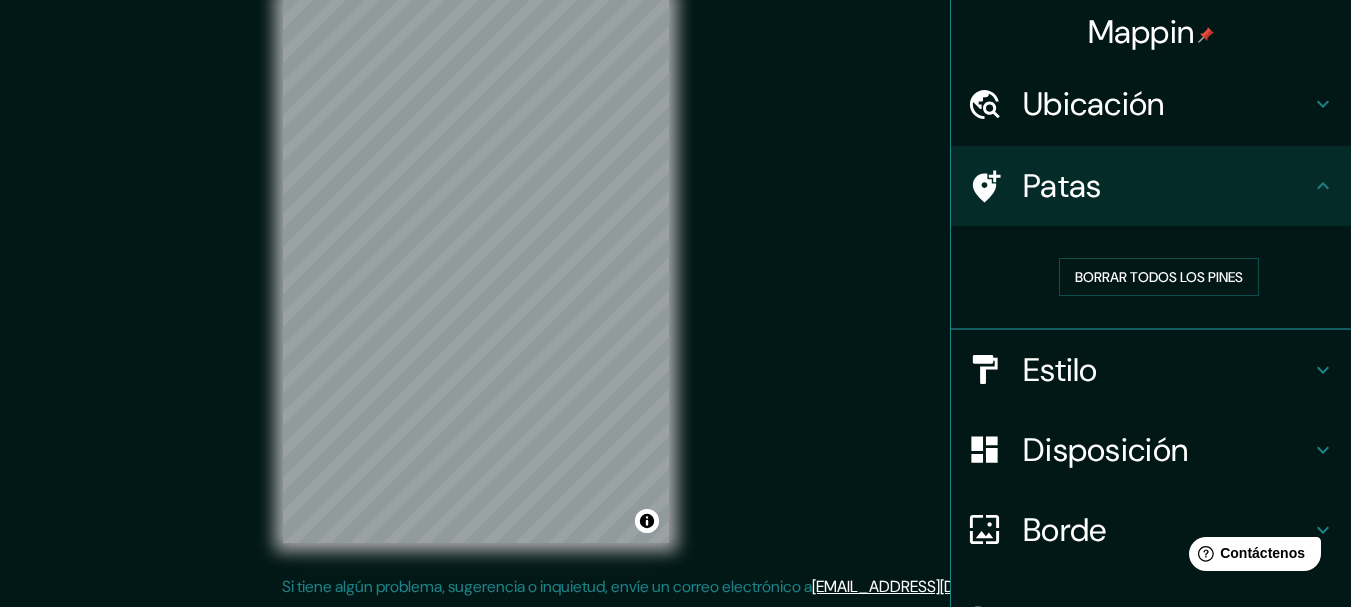 click on "Patas" at bounding box center [1167, 186] 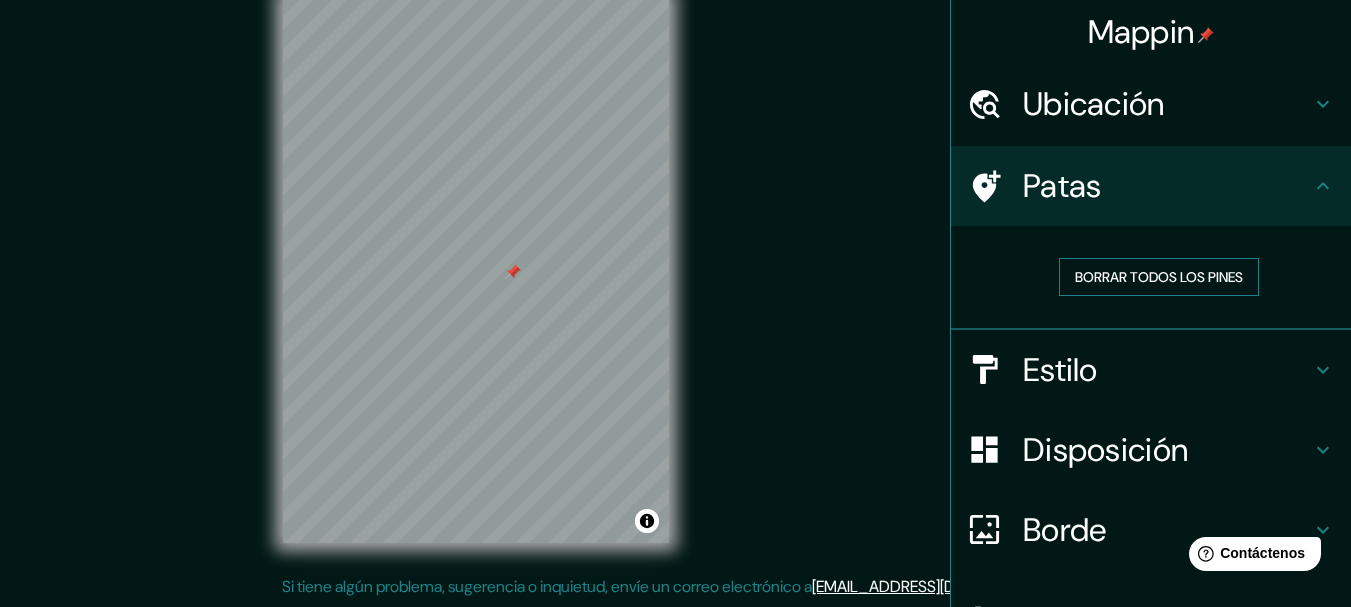 click on "Borrar todos los pines" at bounding box center (1159, 277) 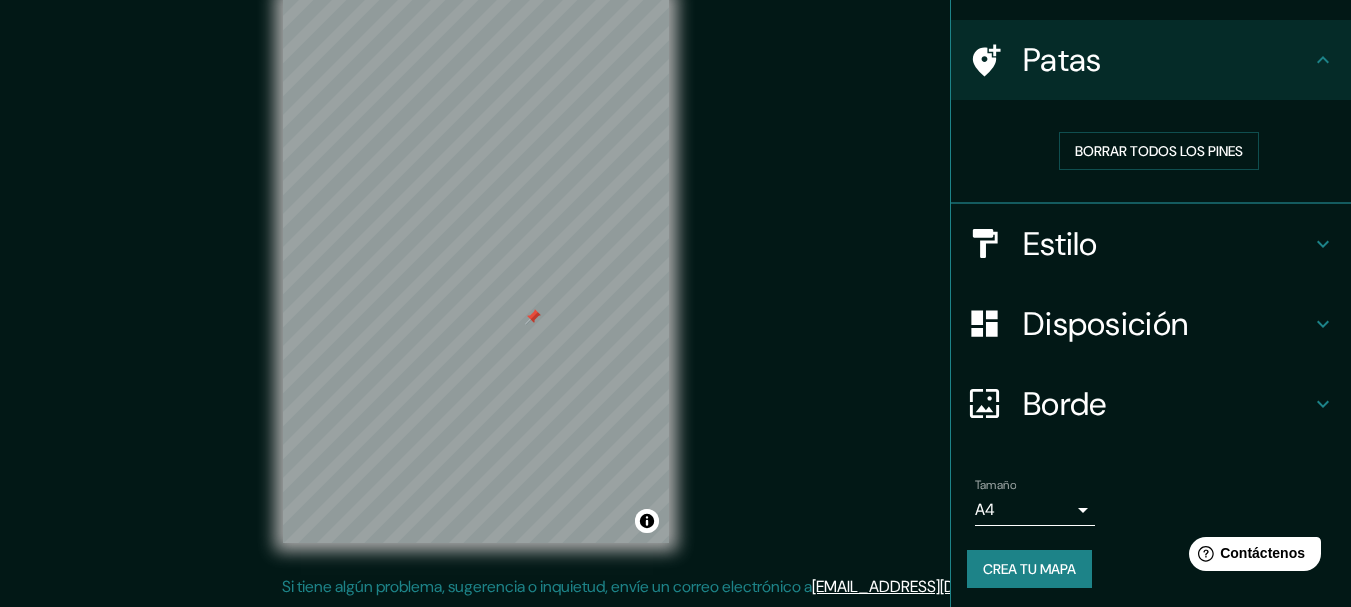 scroll, scrollTop: 130, scrollLeft: 0, axis: vertical 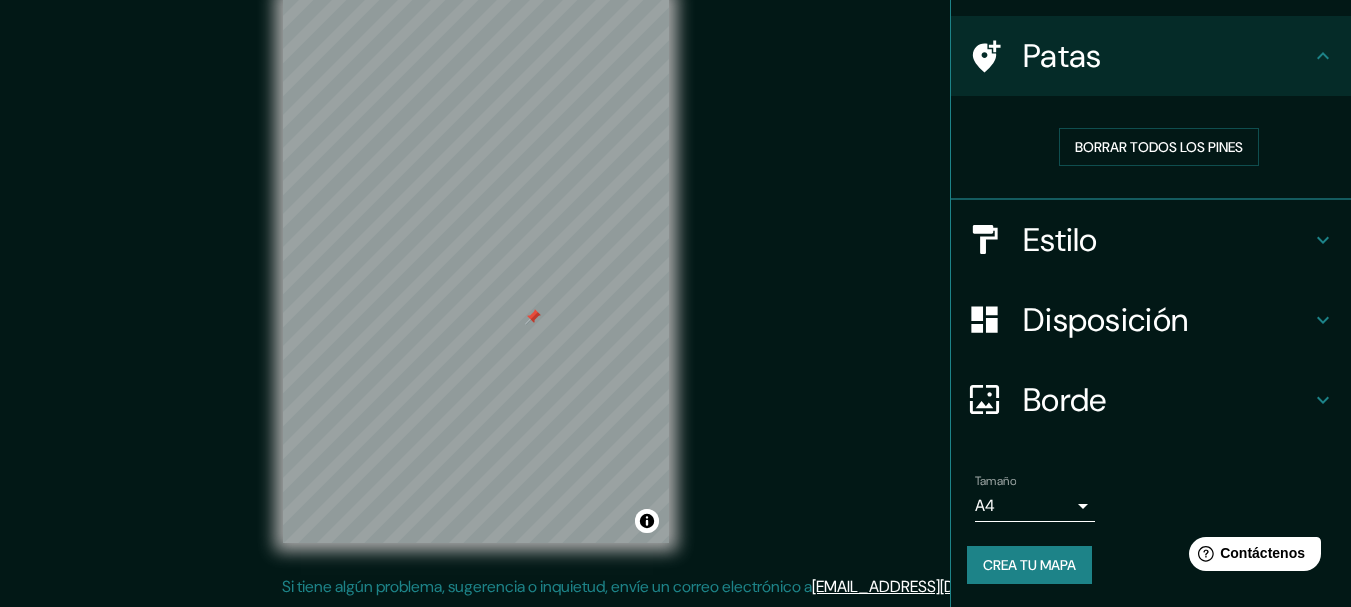click on "Crea tu mapa" at bounding box center (1029, 565) 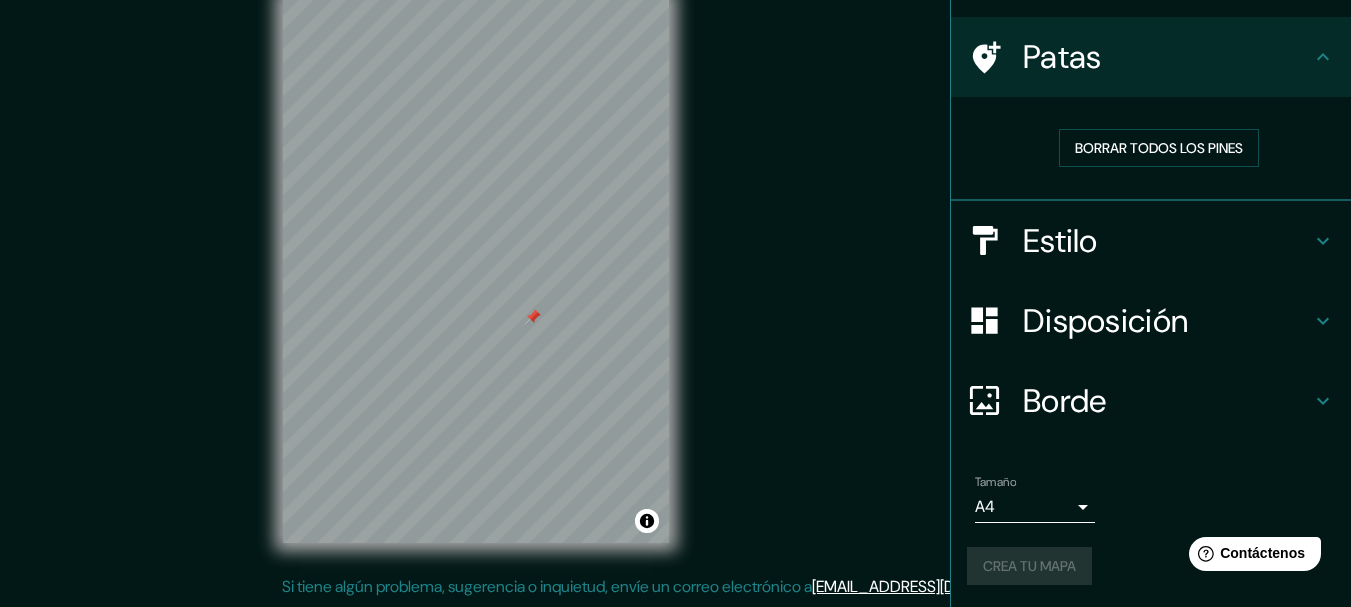 scroll, scrollTop: 130, scrollLeft: 0, axis: vertical 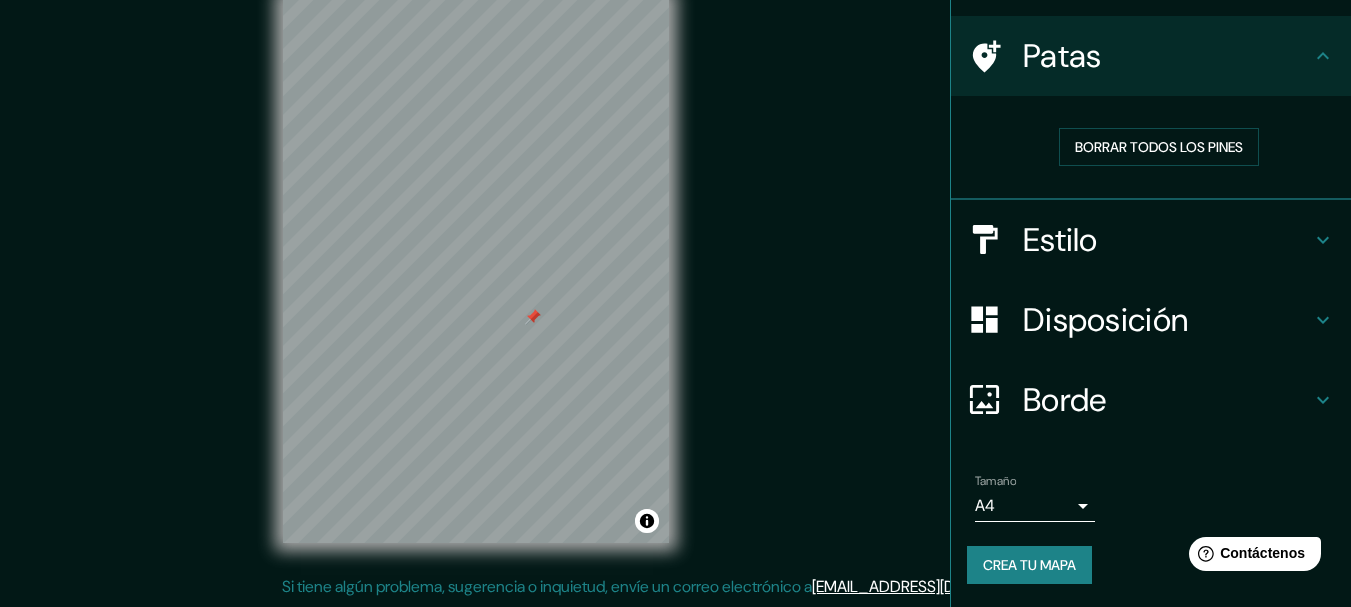 click on "Mappin Ubicación Departamento de [GEOGRAPHIC_DATA], [GEOGRAPHIC_DATA] Patas Borrar todos los pines Estilo Disposición Borde Elige un borde.  Consejo  : puedes opacar las capas del marco para crear efectos geniales. Ninguno Simple Transparente Elegante Tamaño A4 single Crea tu mapa © Mapbox   © OpenStreetMap   Improve this map Si tiene algún problema, sugerencia o inquietud, envíe un correo electrónico a  [EMAIL_ADDRESS][DOMAIN_NAME]  .   . . Texto original Valora esta traducción Tu opinión servirá para ayudar a mejorar el Traductor de Google" at bounding box center (675, 268) 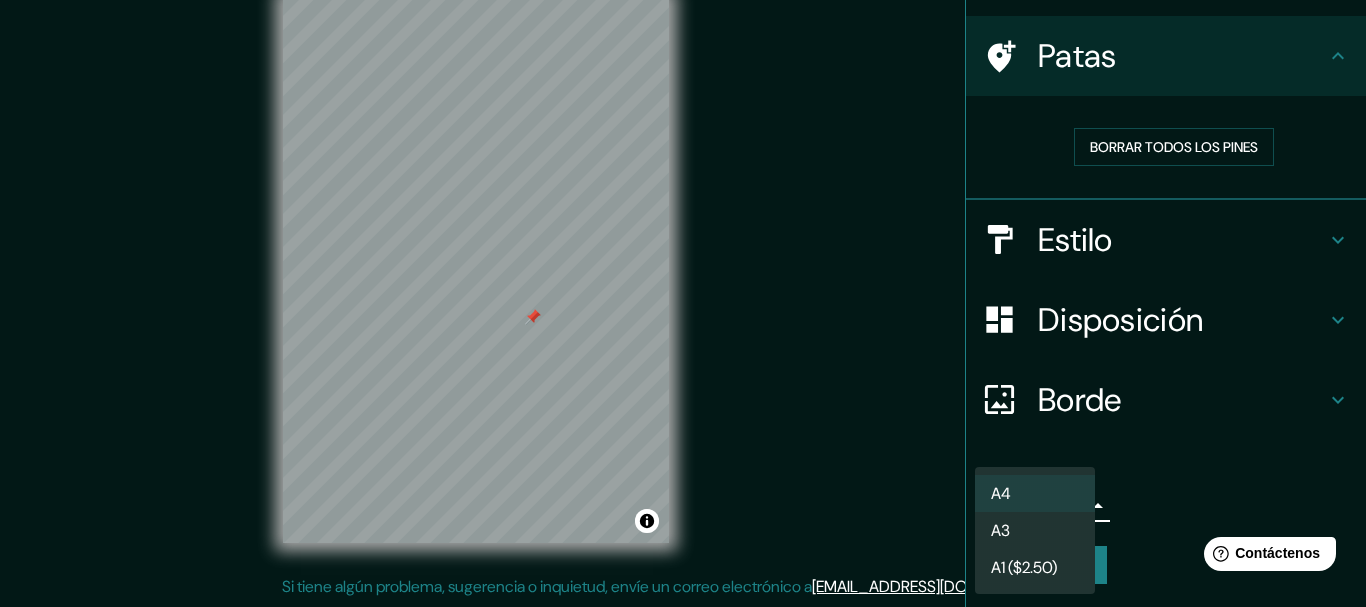 click at bounding box center [683, 303] 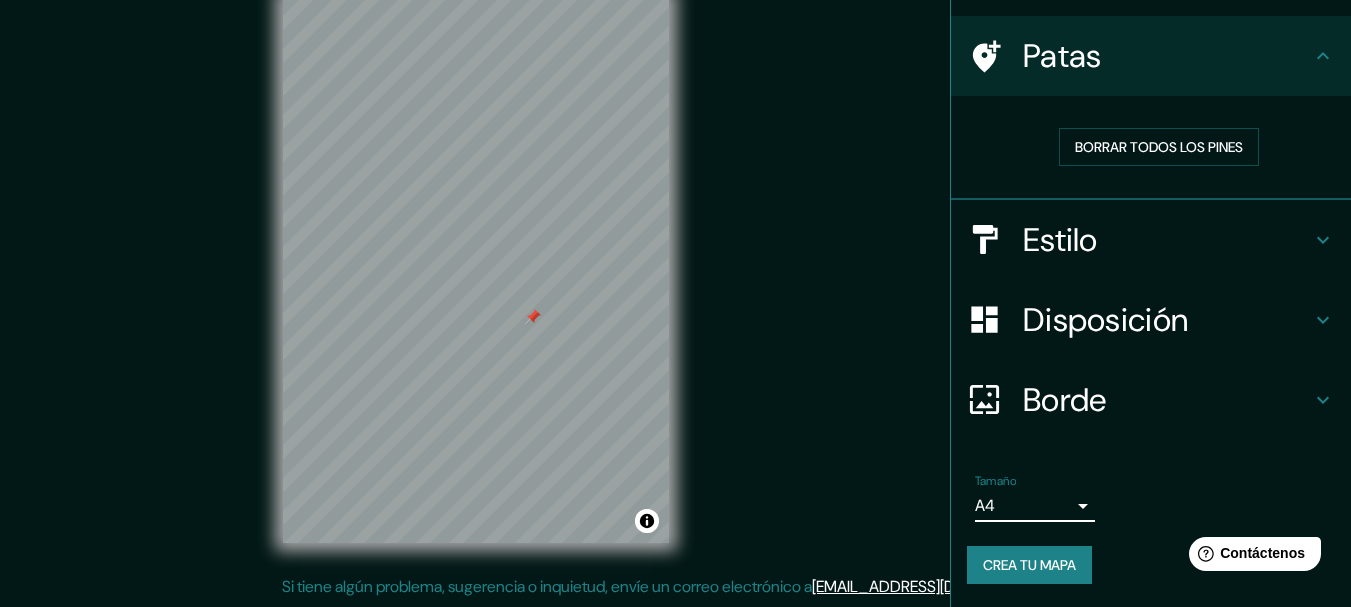 click on "Crea tu mapa" at bounding box center (1029, 565) 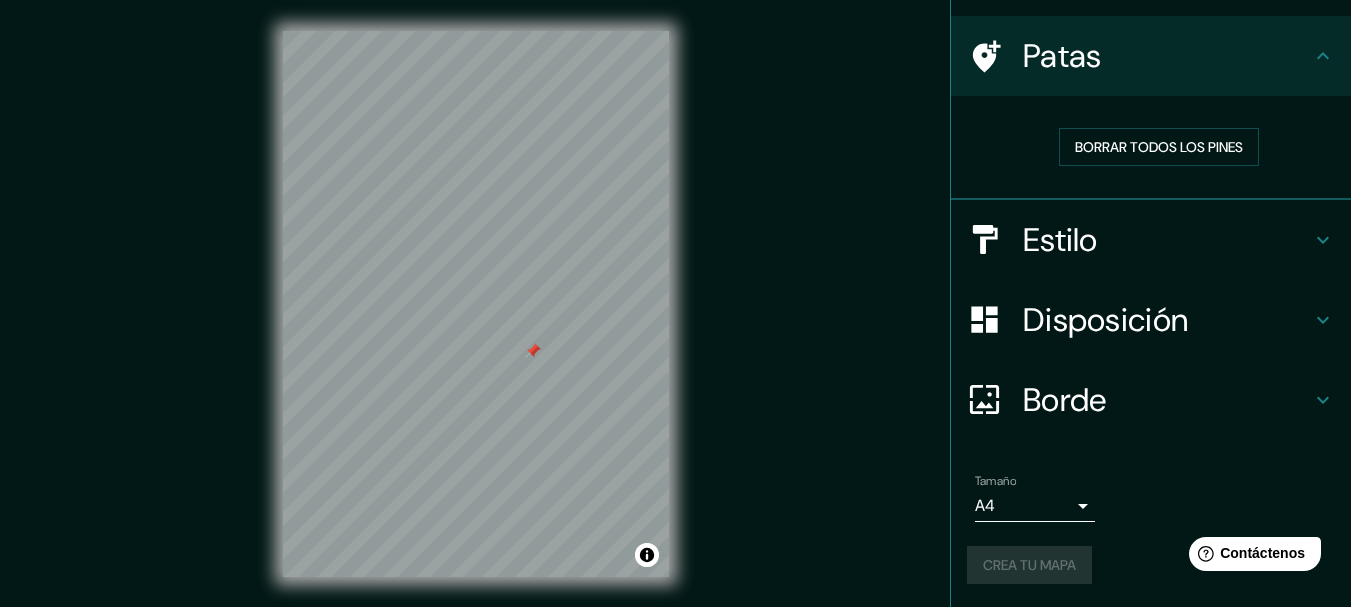 scroll, scrollTop: 0, scrollLeft: 0, axis: both 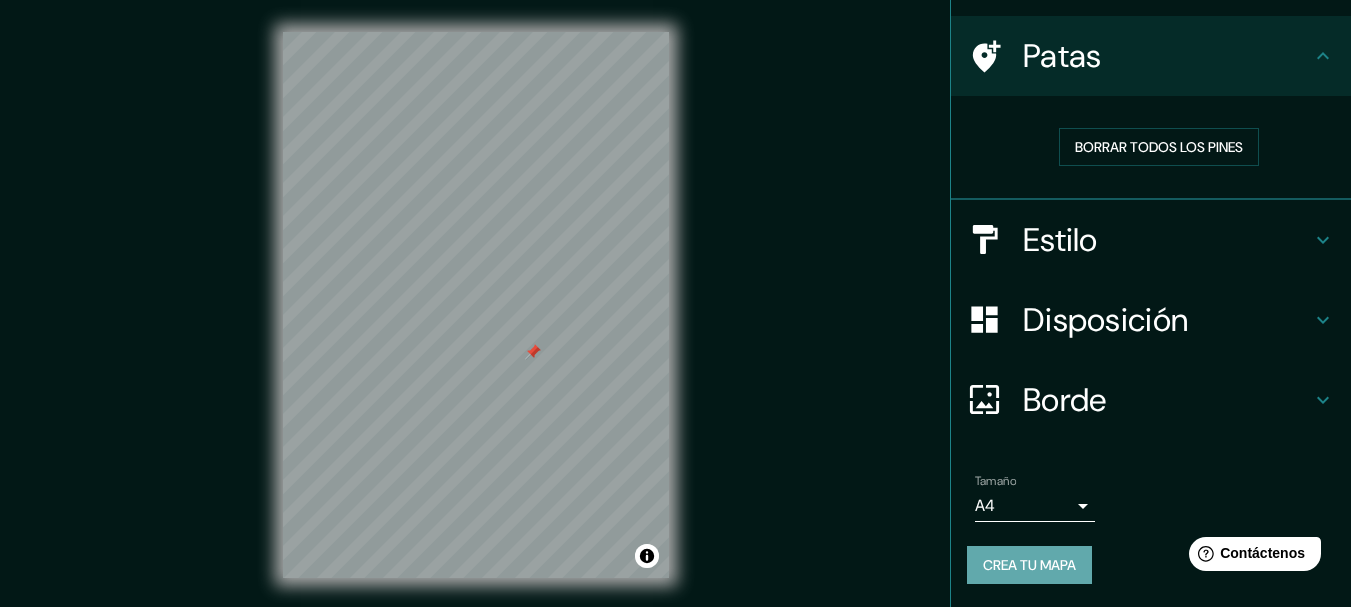 click on "Crea tu mapa" at bounding box center [1029, 565] 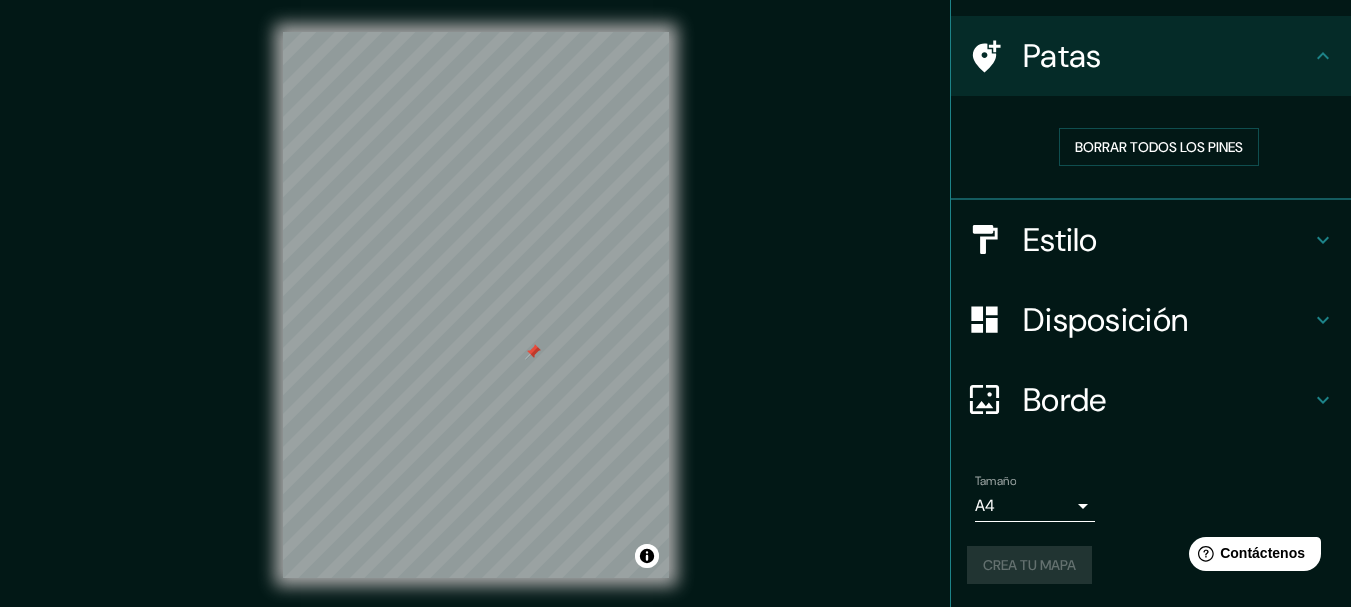 click on "Borde" at bounding box center (1167, 400) 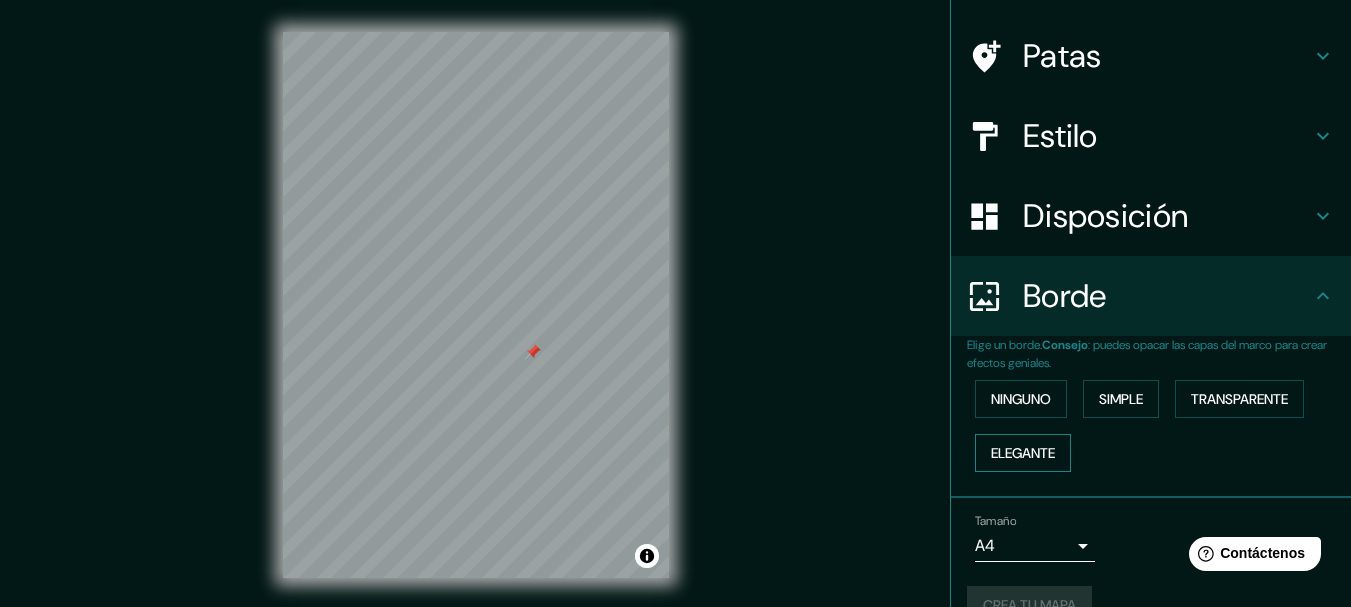 click on "Elegante" at bounding box center (1023, 453) 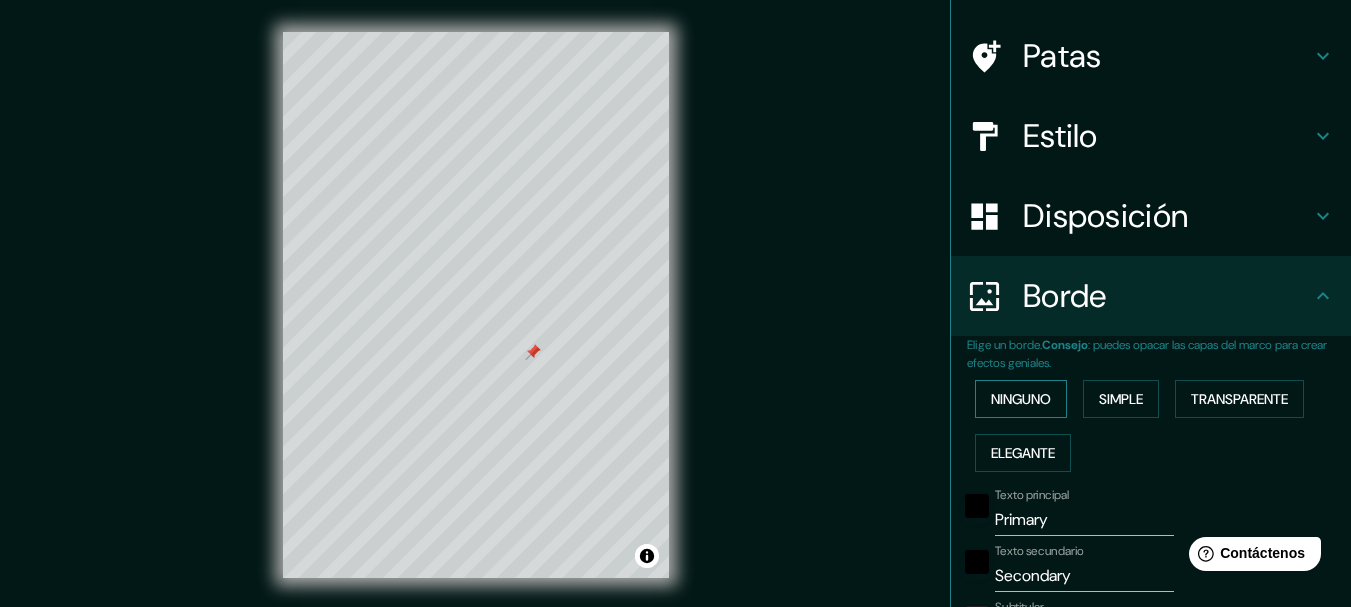 click on "Ninguno" at bounding box center [1021, 399] 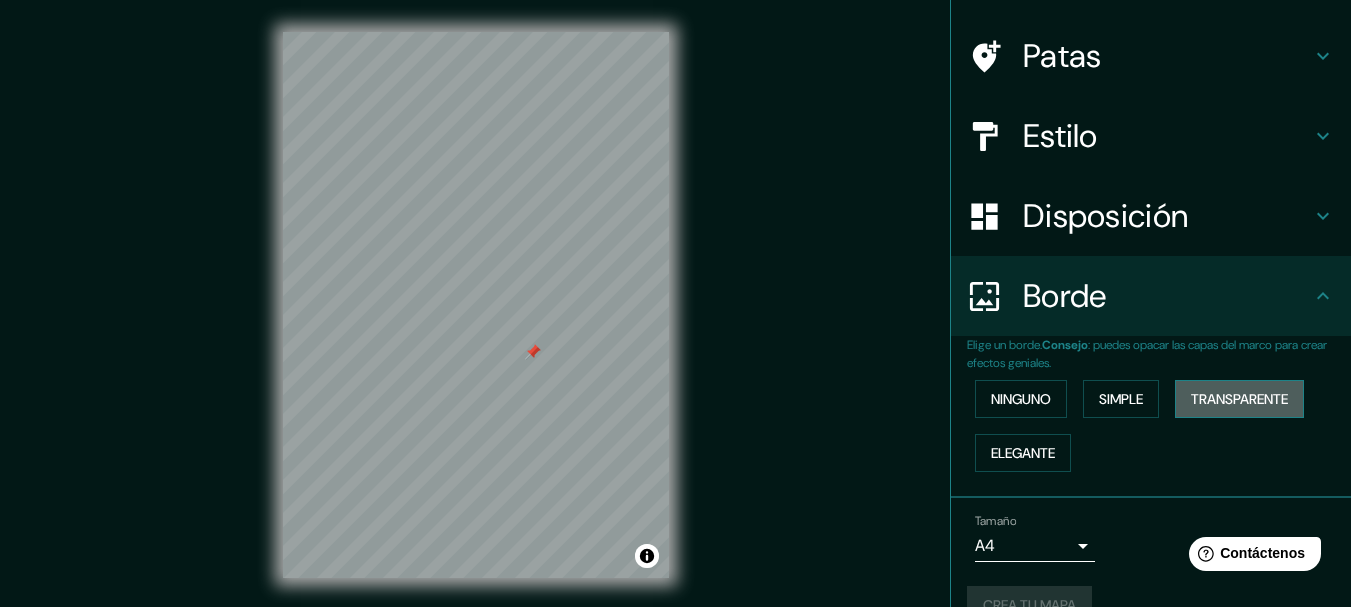 click on "Transparente" at bounding box center (1239, 399) 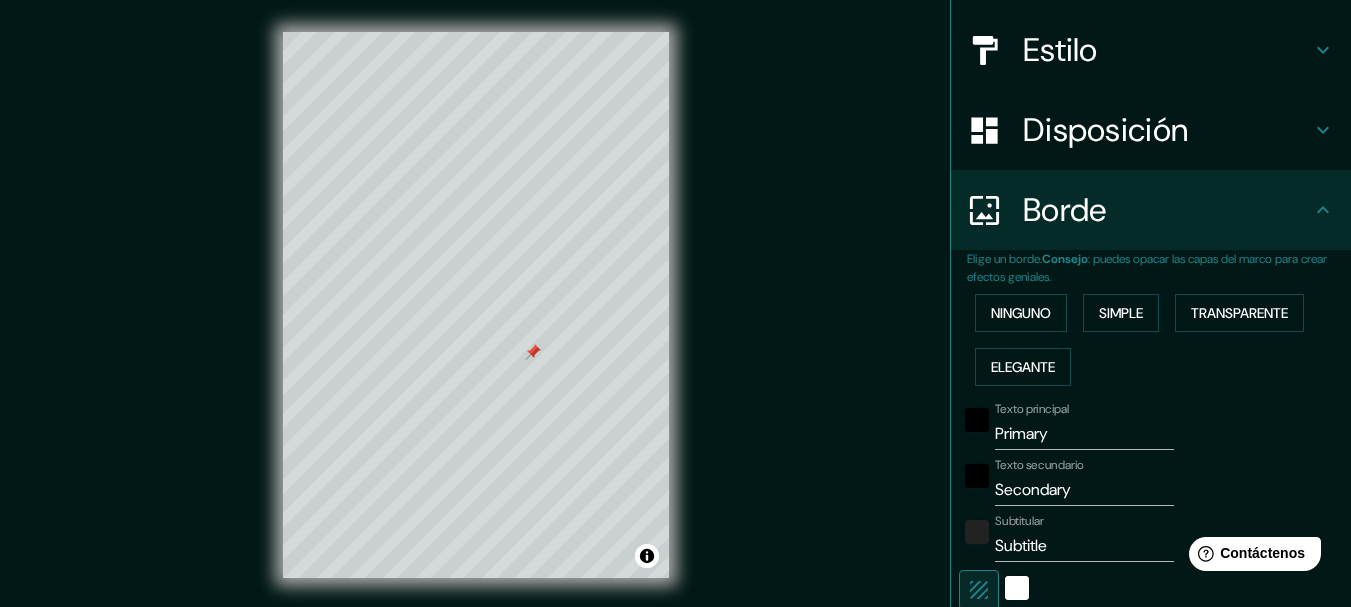 scroll, scrollTop: 330, scrollLeft: 0, axis: vertical 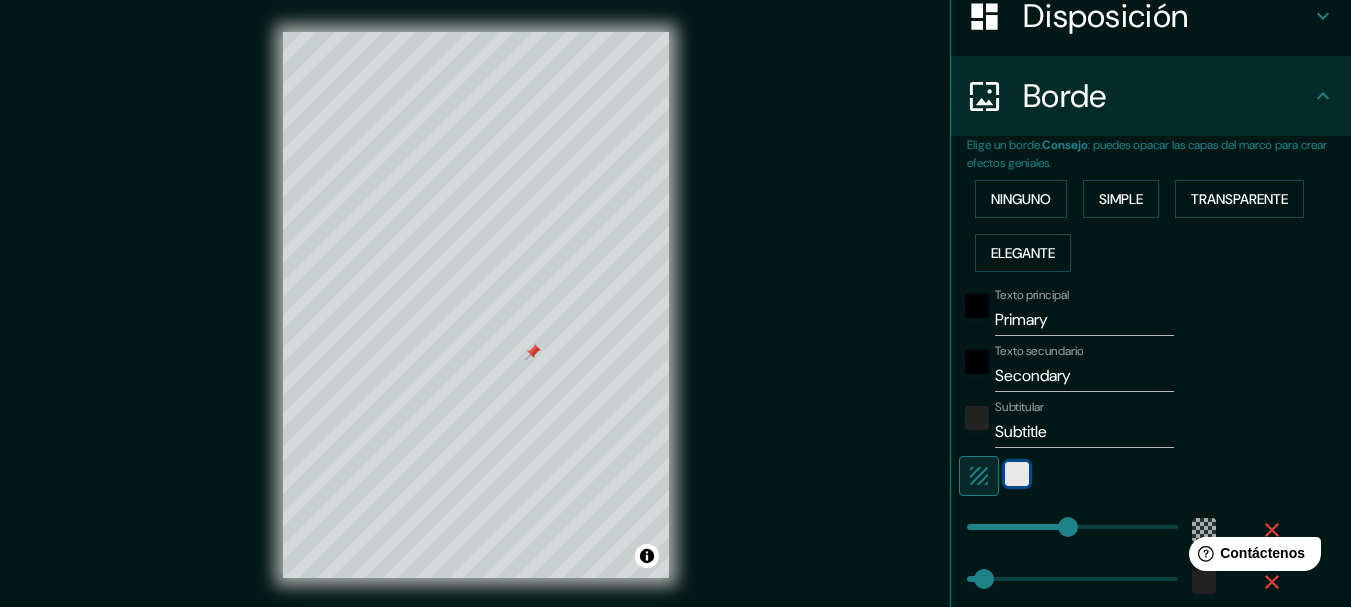 click at bounding box center [1017, 474] 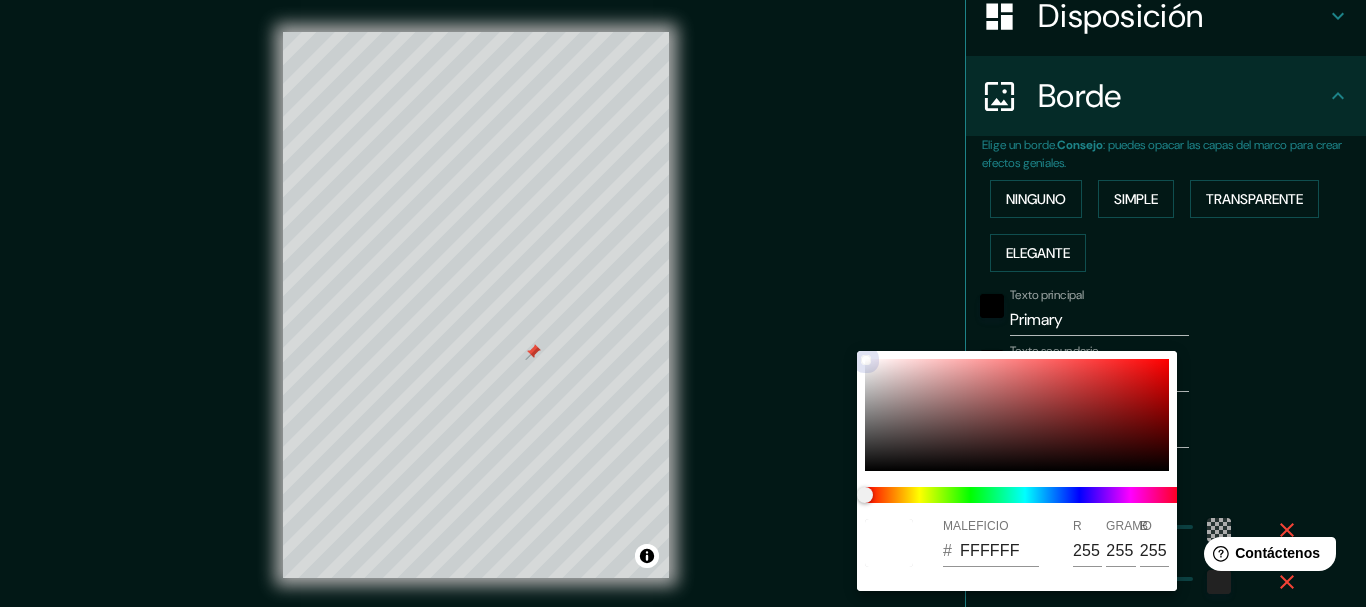 click at bounding box center [1017, 415] 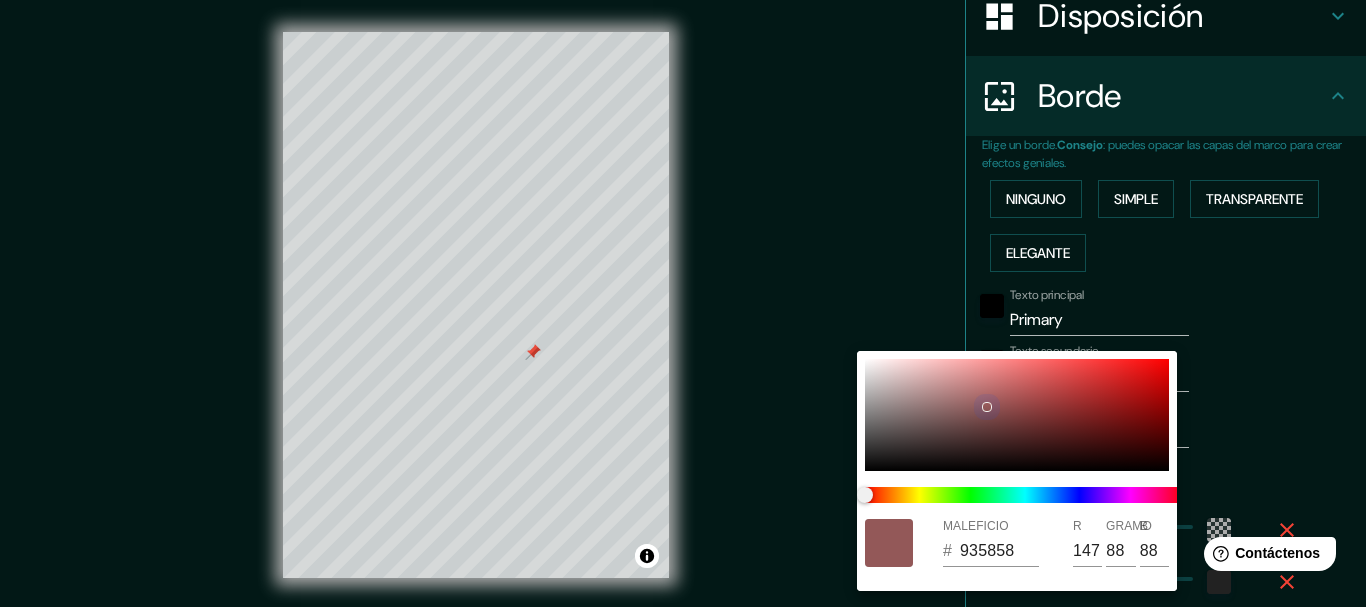 click at bounding box center (1017, 415) 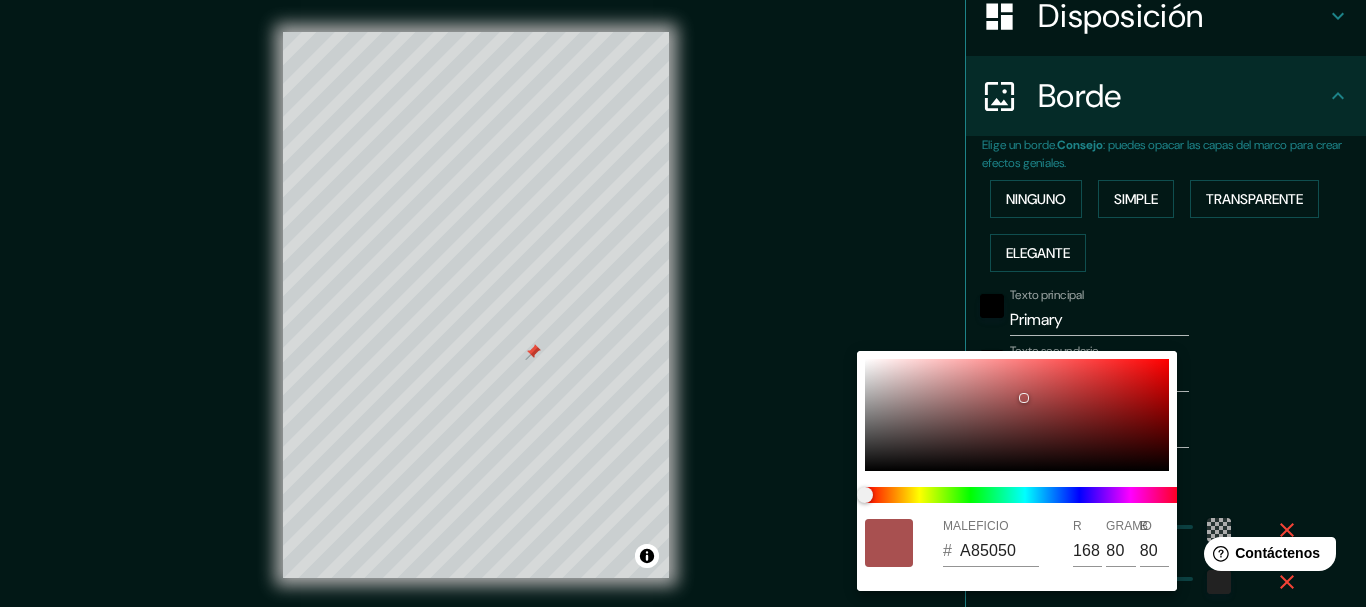 click at bounding box center (683, 303) 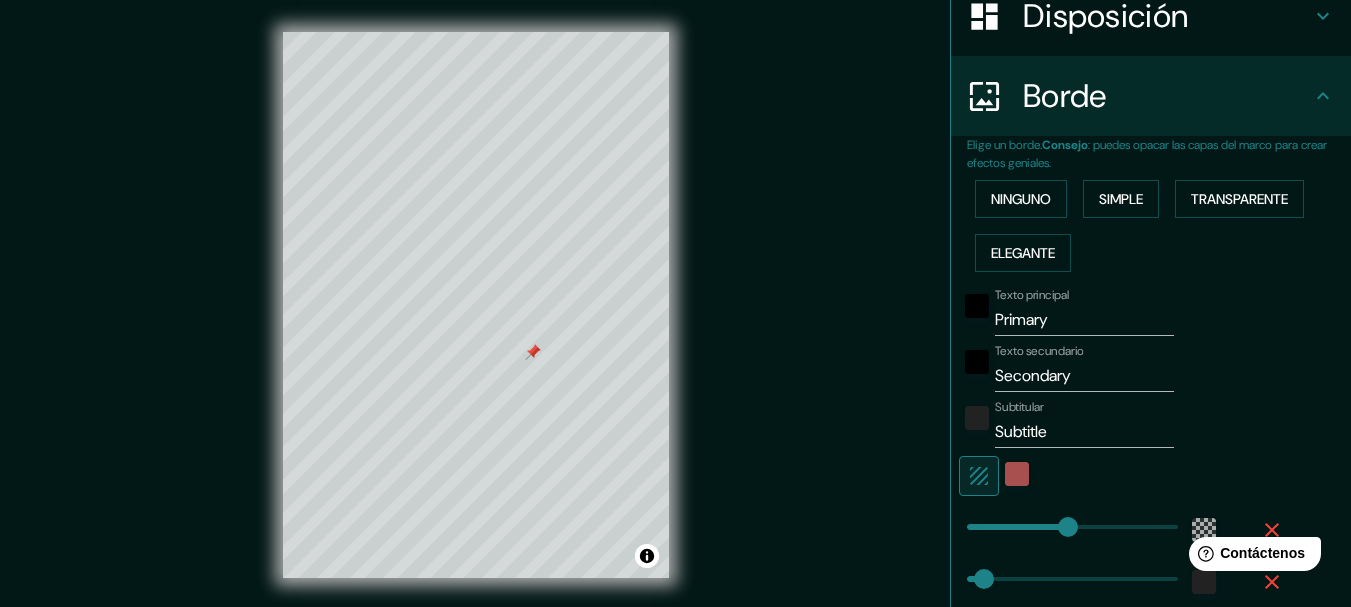 click on "Ninguno" at bounding box center (1021, 199) 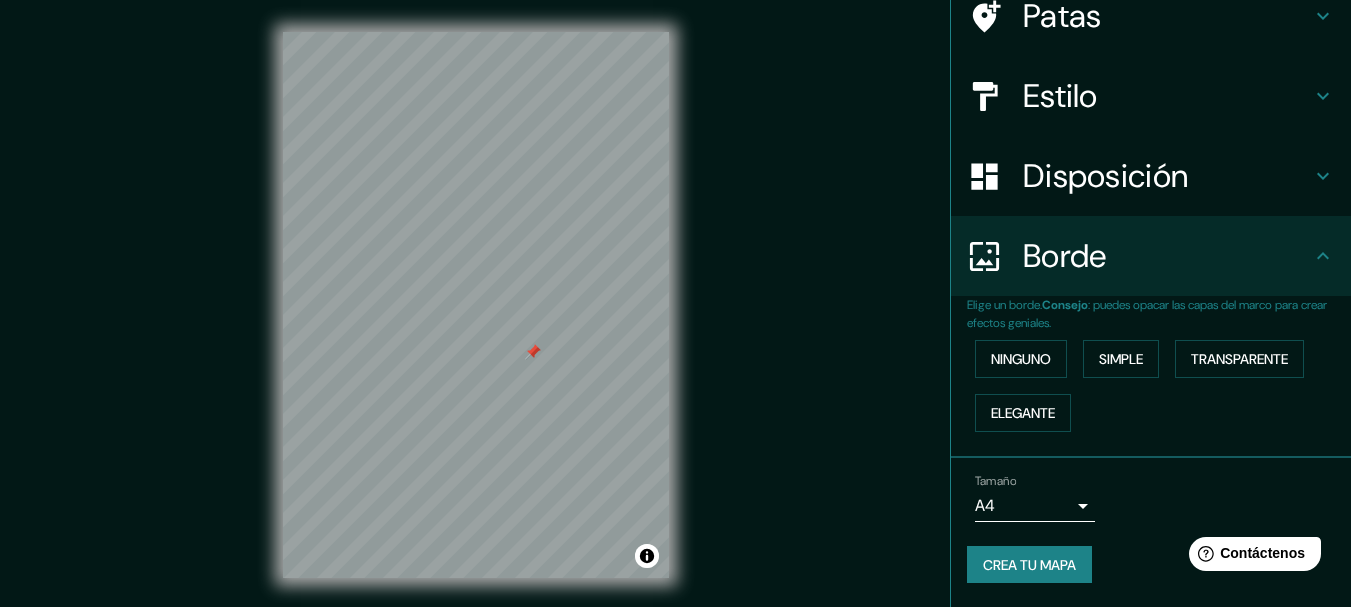 scroll, scrollTop: 170, scrollLeft: 0, axis: vertical 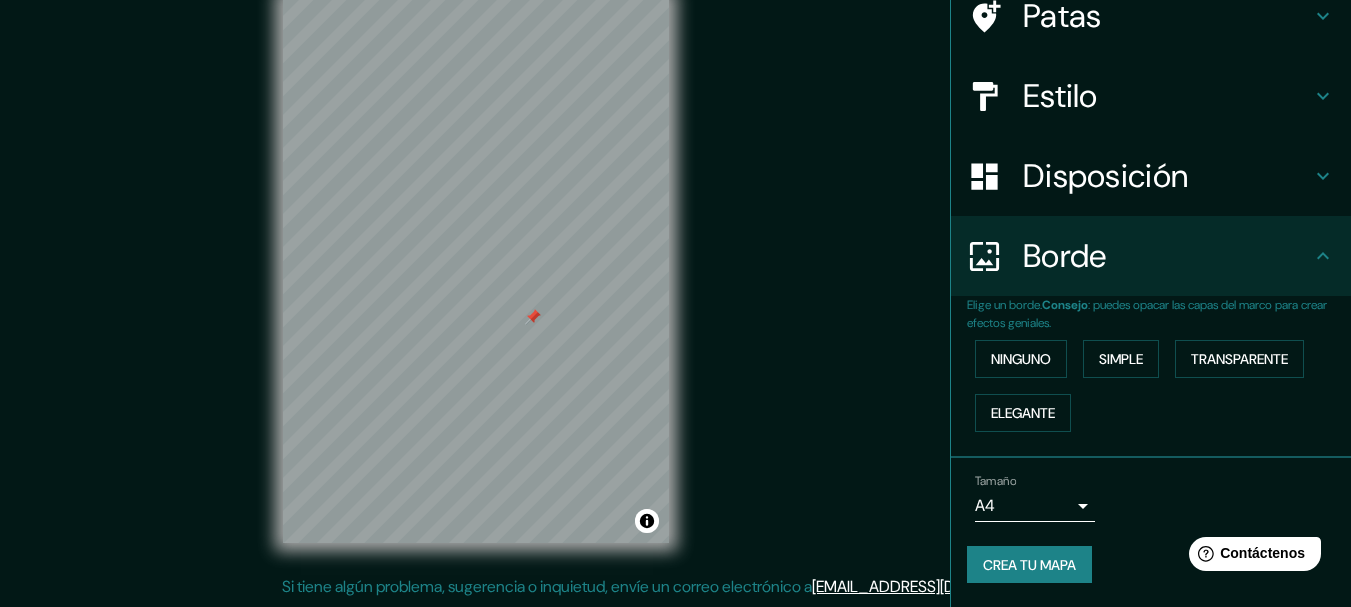 click on "Crea tu mapa" at bounding box center [1029, 565] 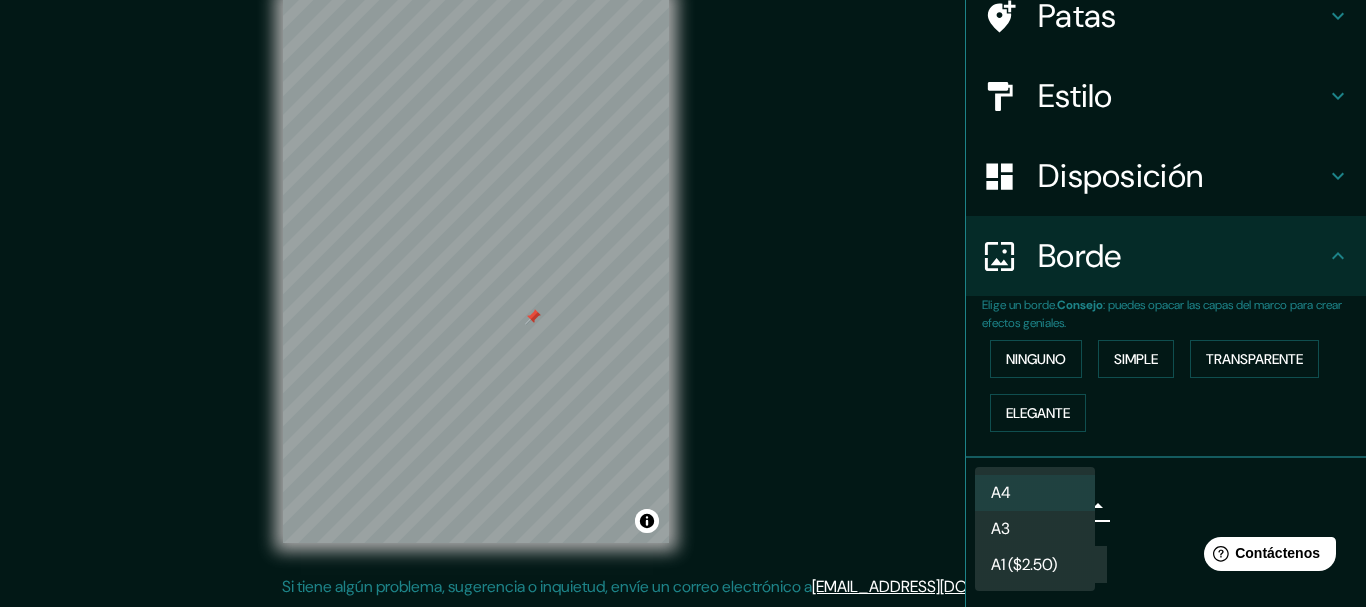 click on "Mappin Ubicación Departamento de [GEOGRAPHIC_DATA], [GEOGRAPHIC_DATA] Patas Estilo Disposición Borde Elige un borde.  Consejo  : puedes opacar las capas del marco para crear efectos geniales. Ninguno Simple Transparente Elegante Tamaño A4 single Crea tu mapa © Mapbox   © OpenStreetMap   Improve this map Si tiene algún problema, sugerencia o inquietud, envíe un correo electrónico a  [EMAIL_ADDRESS][DOMAIN_NAME]  .   . . Texto original Valora esta traducción Tu opinión servirá para ayudar a mejorar el Traductor de Google A4 A3 A1 ($2.50)" at bounding box center (683, 268) 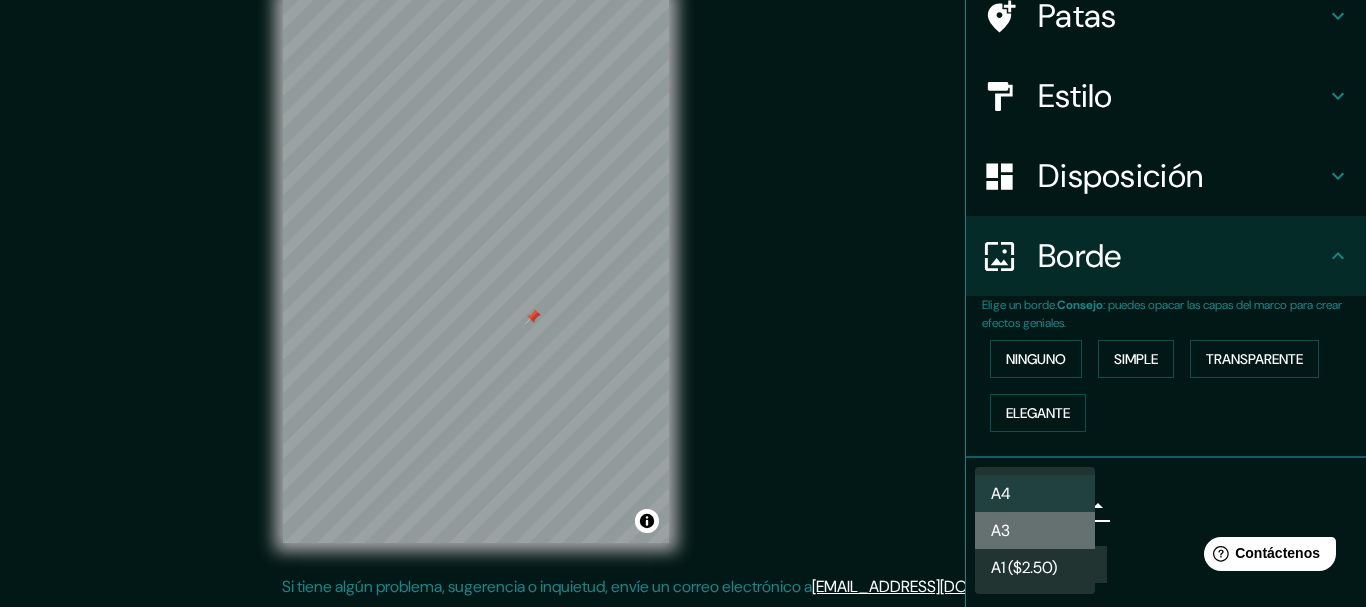 click on "A3" at bounding box center (1035, 530) 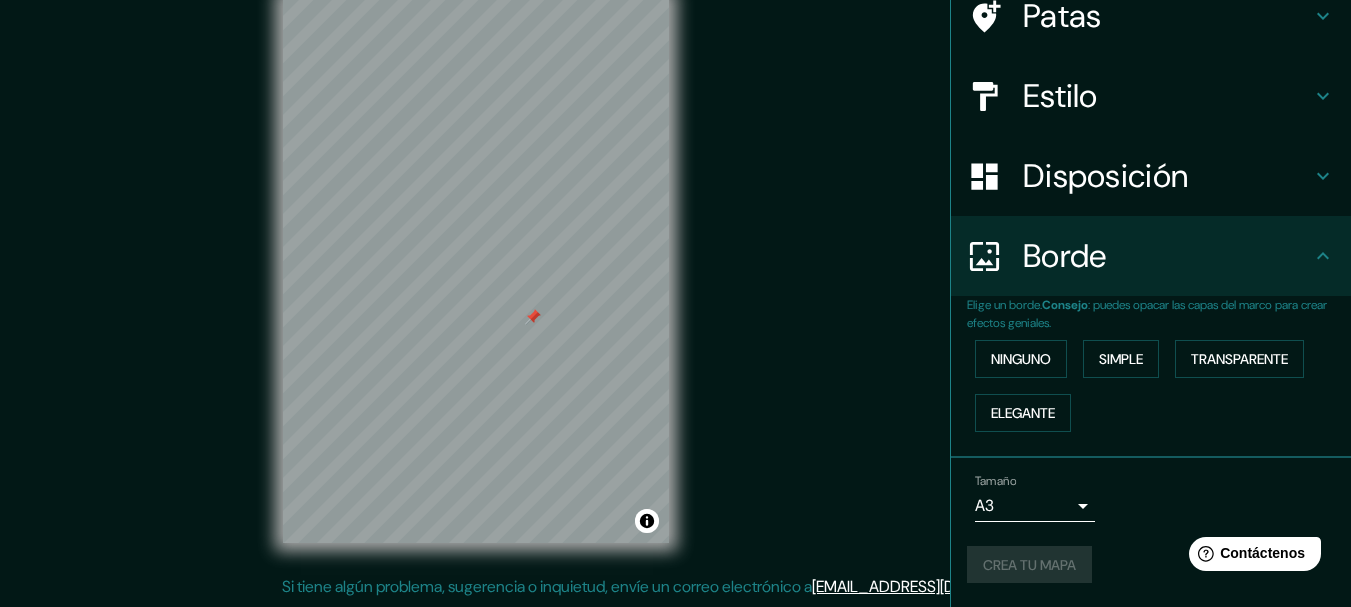 click on "Tamaño A3 a4" at bounding box center (1151, 498) 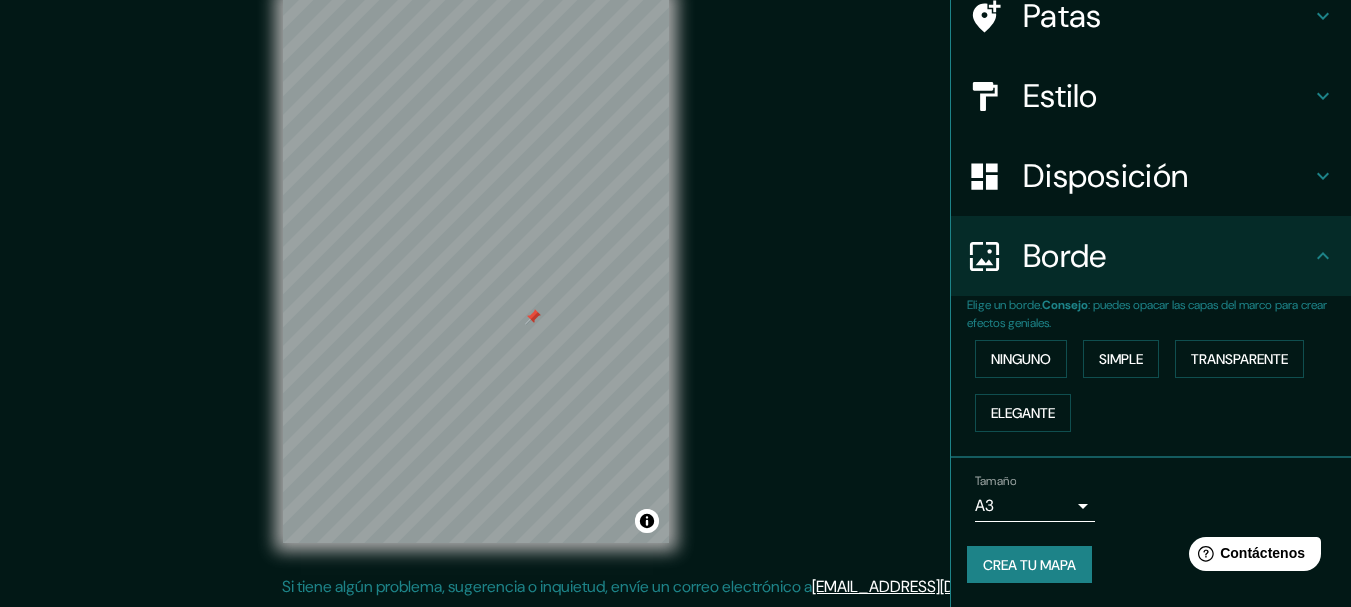 click on "Crea tu mapa" at bounding box center (1029, 565) 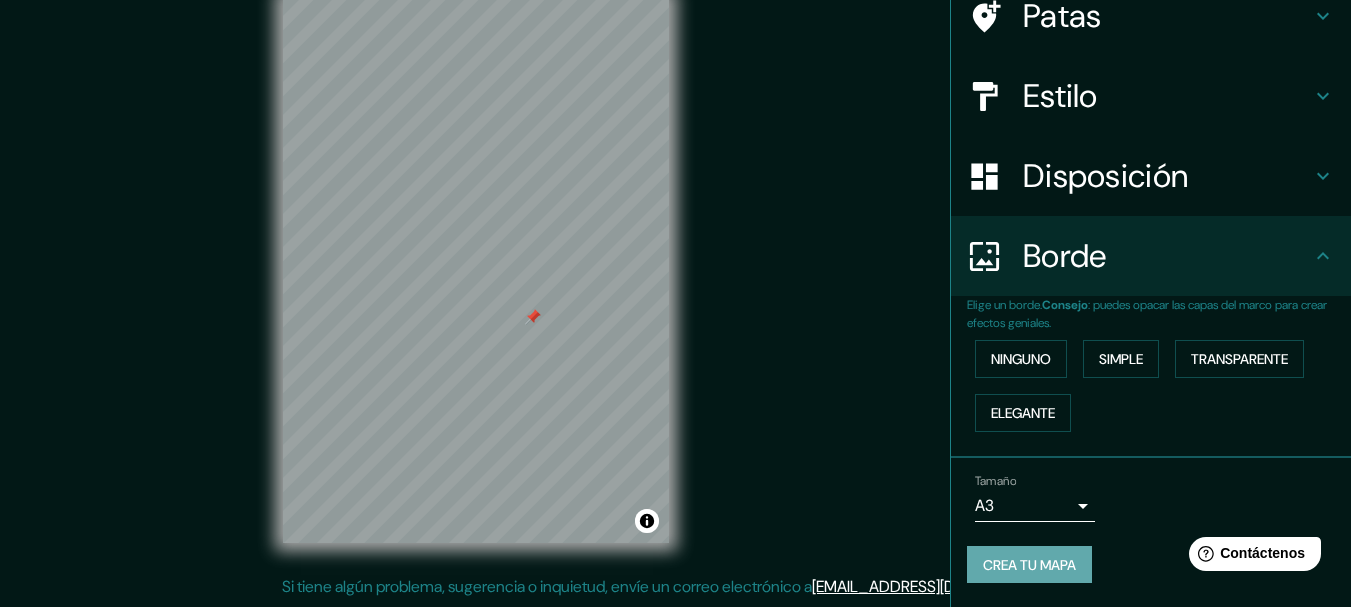 click on "Crea tu mapa" at bounding box center [1029, 565] 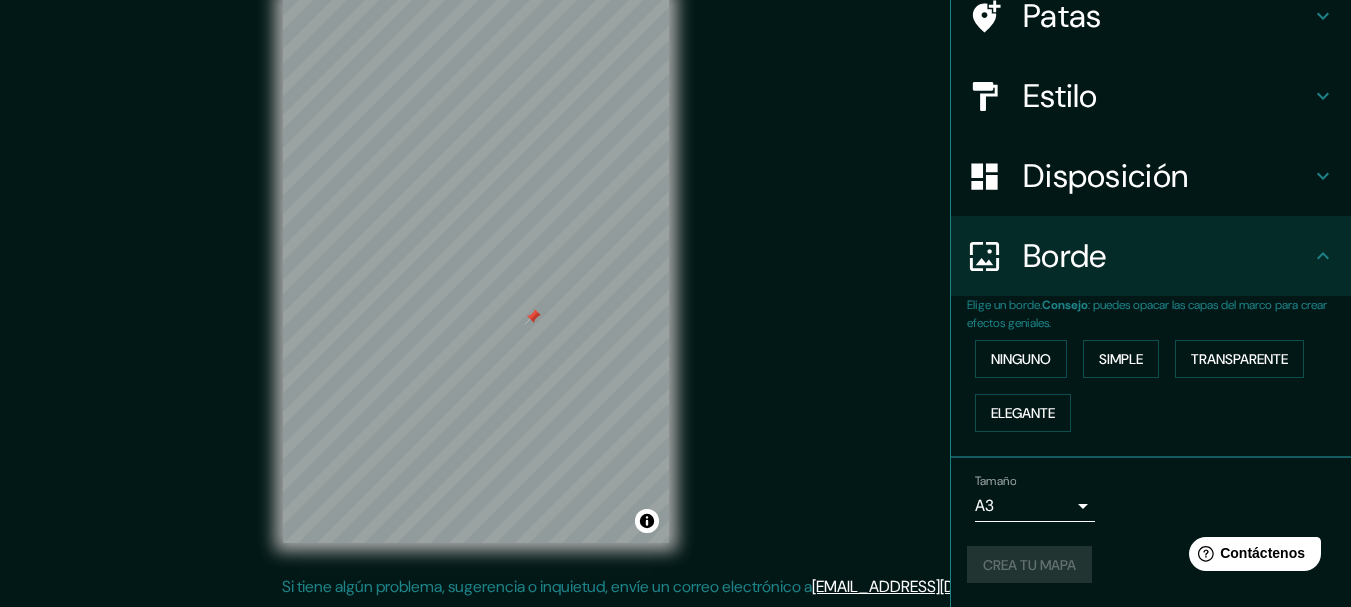 click on "Mappin Ubicación Departamento de [GEOGRAPHIC_DATA], [GEOGRAPHIC_DATA] Patas Estilo Disposición Borde Elige un borde.  Consejo  : puedes opacar las capas del marco para crear efectos geniales. Ninguno Simple Transparente Elegante Tamaño A3 a4 Crea tu mapa © Mapbox   © OpenStreetMap   Improve this map Si tiene algún problema, sugerencia o inquietud, envíe un correo electrónico a  [EMAIL_ADDRESS][DOMAIN_NAME]  .   . . Texto original Valora esta traducción Tu opinión servirá para ayudar a mejorar el Traductor de Google" at bounding box center [675, 268] 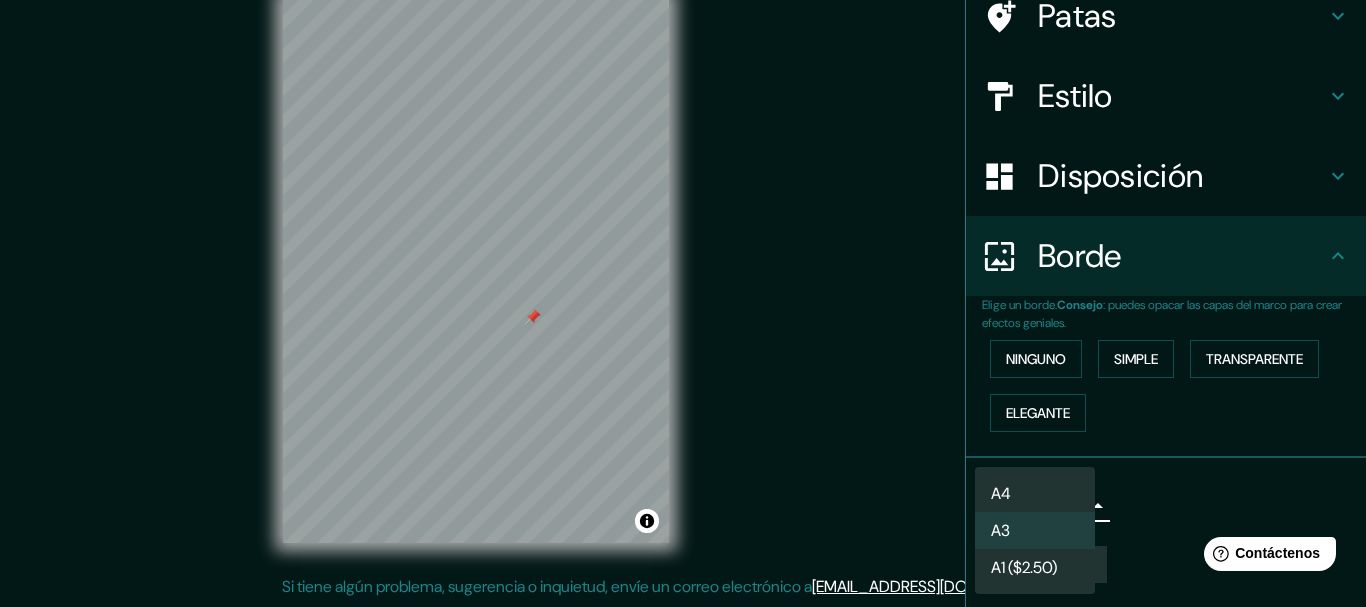 click on "A4" at bounding box center (1035, 493) 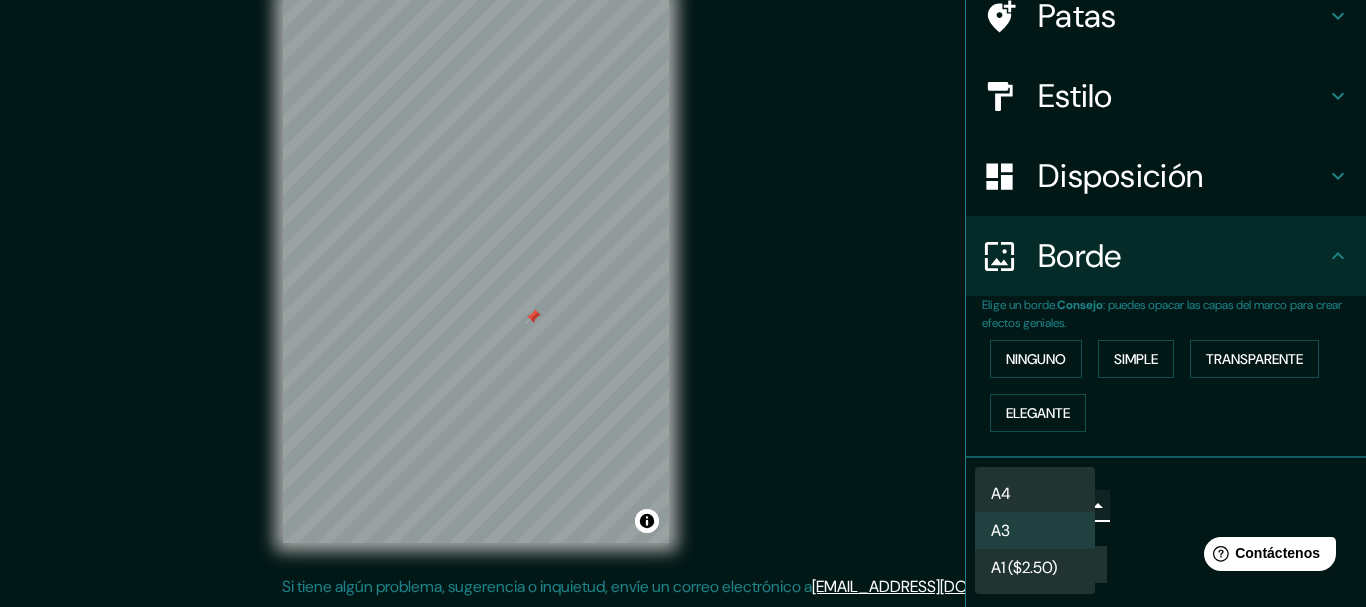 type on "single" 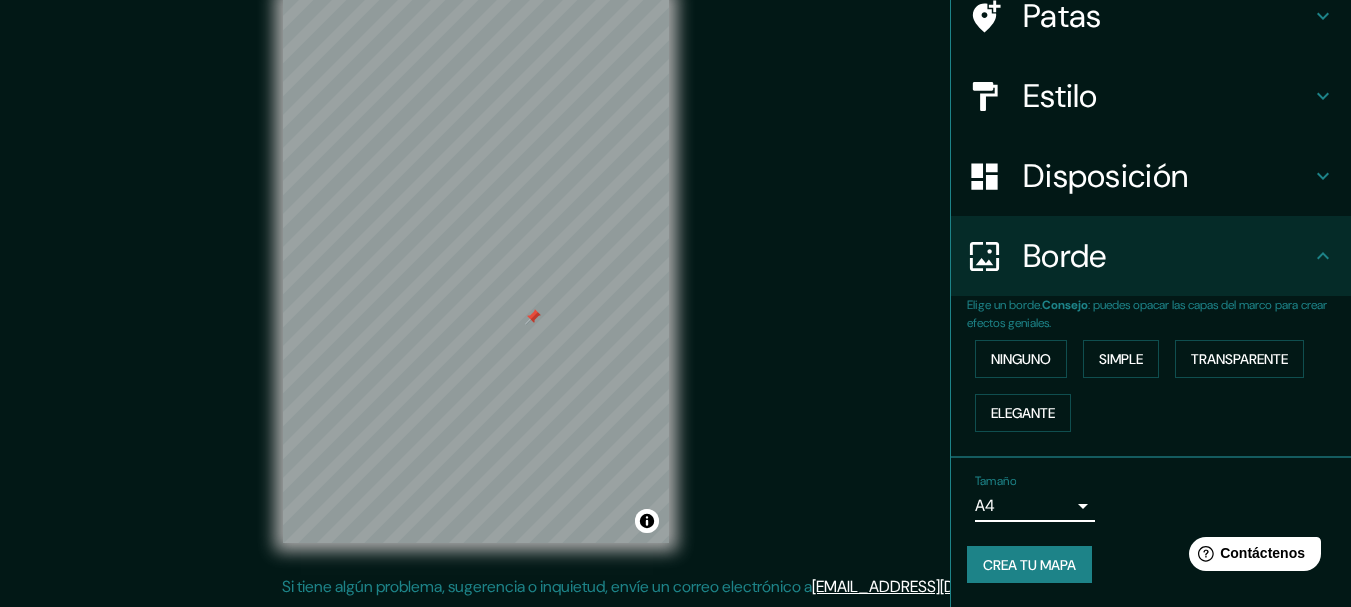 click on "Crea tu mapa" at bounding box center (1029, 565) 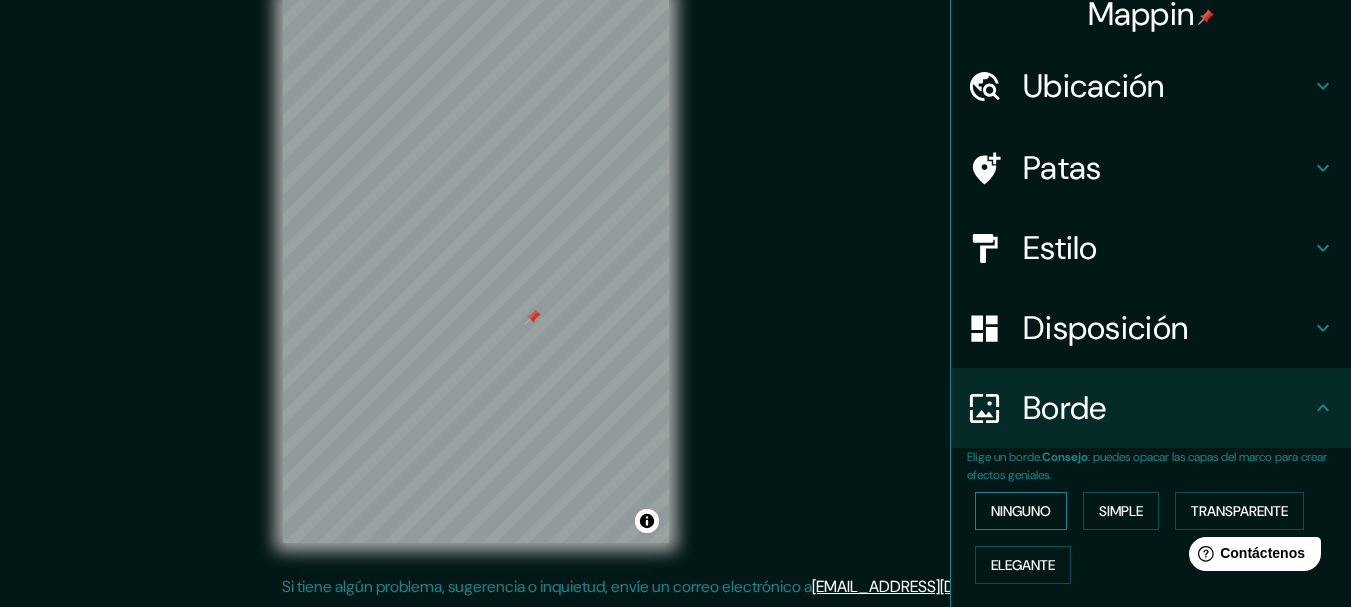 scroll, scrollTop: 0, scrollLeft: 0, axis: both 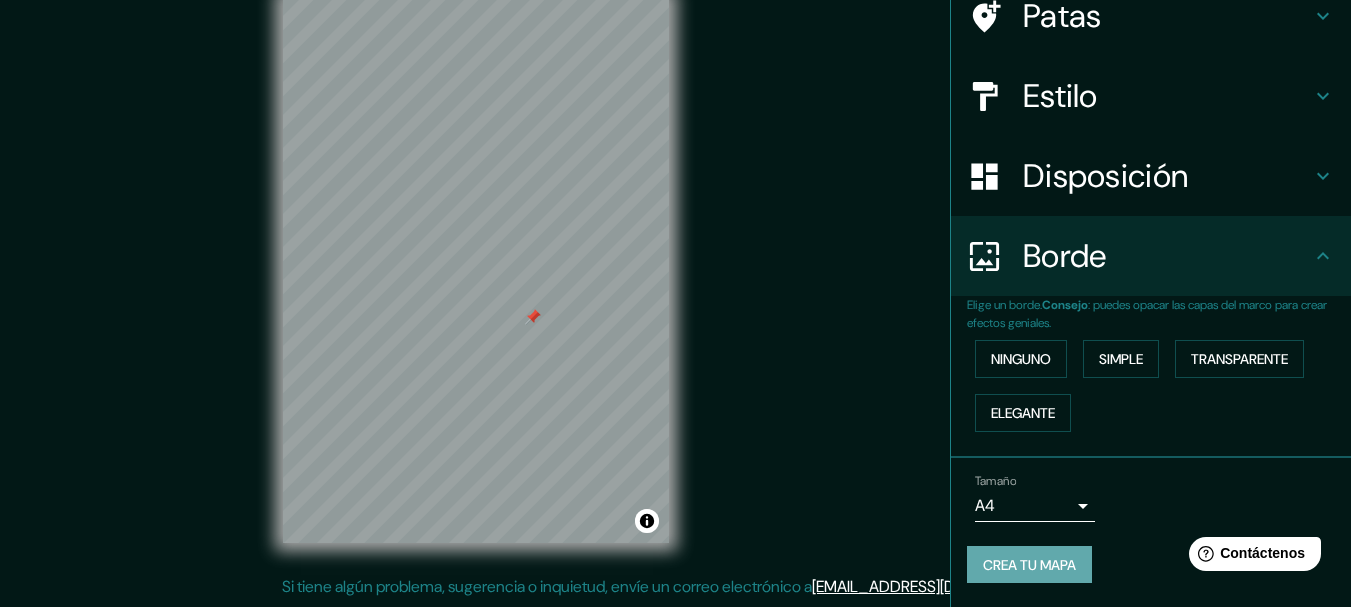 click on "Crea tu mapa" at bounding box center (1029, 565) 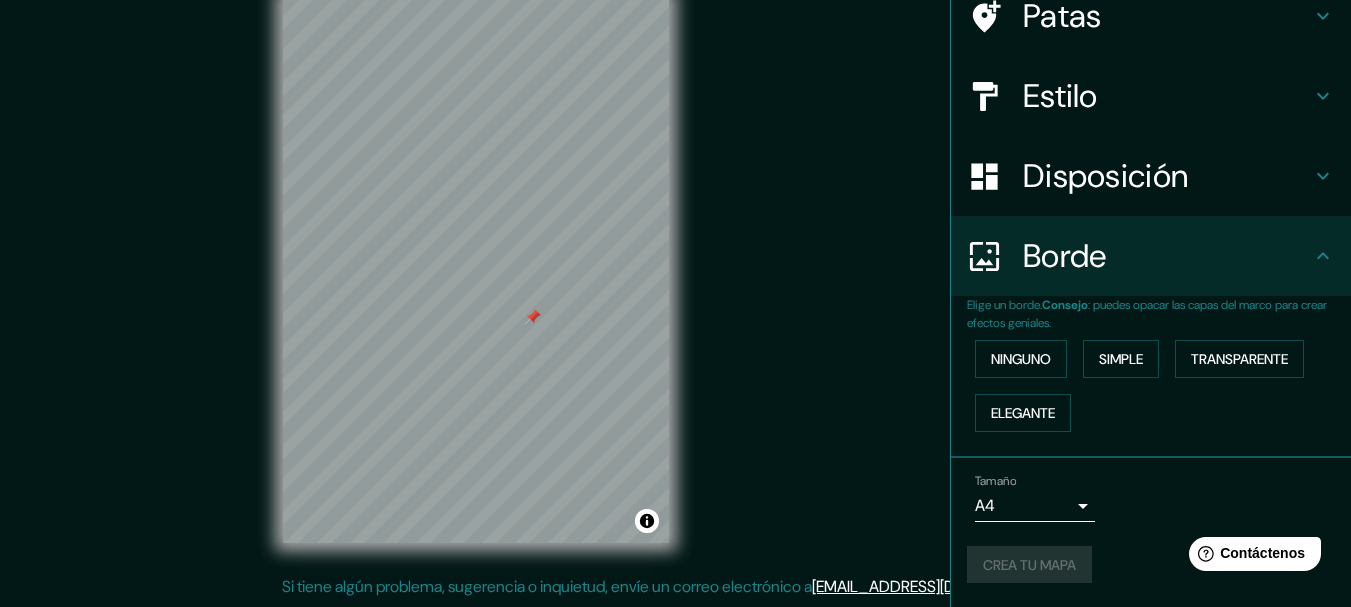 click on "Mappin Ubicación Departamento de [GEOGRAPHIC_DATA], [GEOGRAPHIC_DATA] Patas Estilo Disposición Borde Elige un borde.  Consejo  : puedes opacar las capas del marco para crear efectos geniales. Ninguno Simple Transparente Elegante Tamaño A4 single Crea tu mapa © Mapbox   © OpenStreetMap   Improve this map Si tiene algún problema, sugerencia o inquietud, envíe un correo electrónico a  [EMAIL_ADDRESS][DOMAIN_NAME]  .   . . Texto original Valora esta traducción Tu opinión servirá para ayudar a mejorar el Traductor de Google" at bounding box center [675, 268] 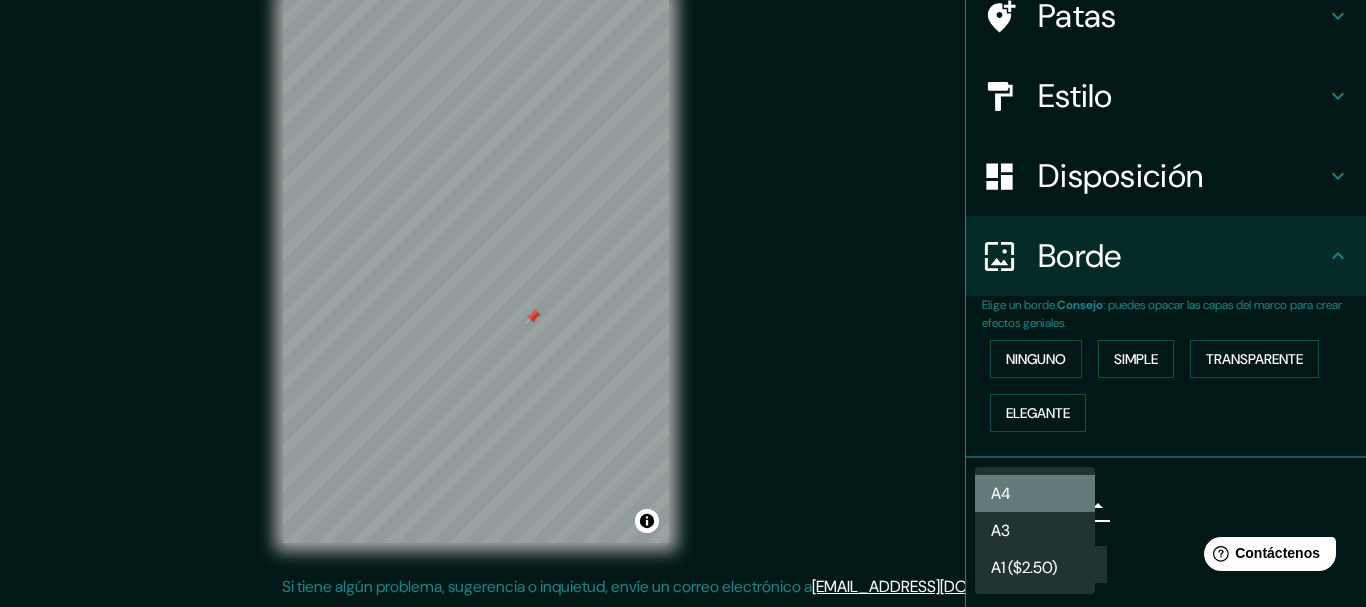 click on "A4" at bounding box center [1035, 493] 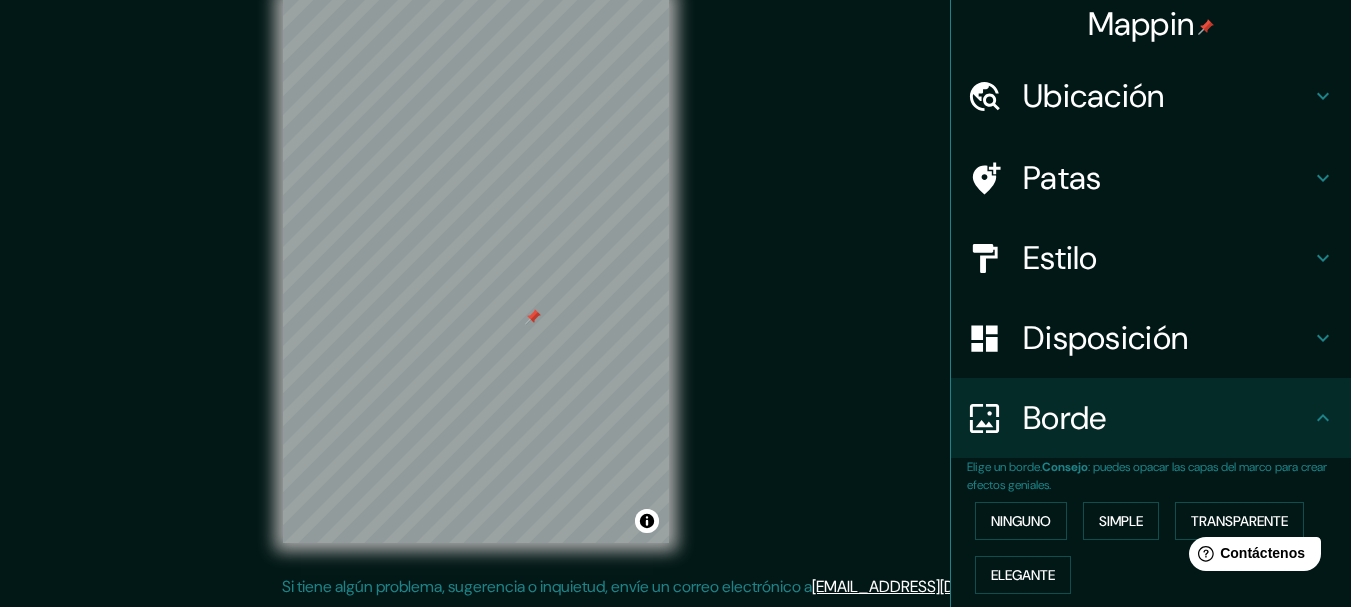 scroll, scrollTop: 0, scrollLeft: 0, axis: both 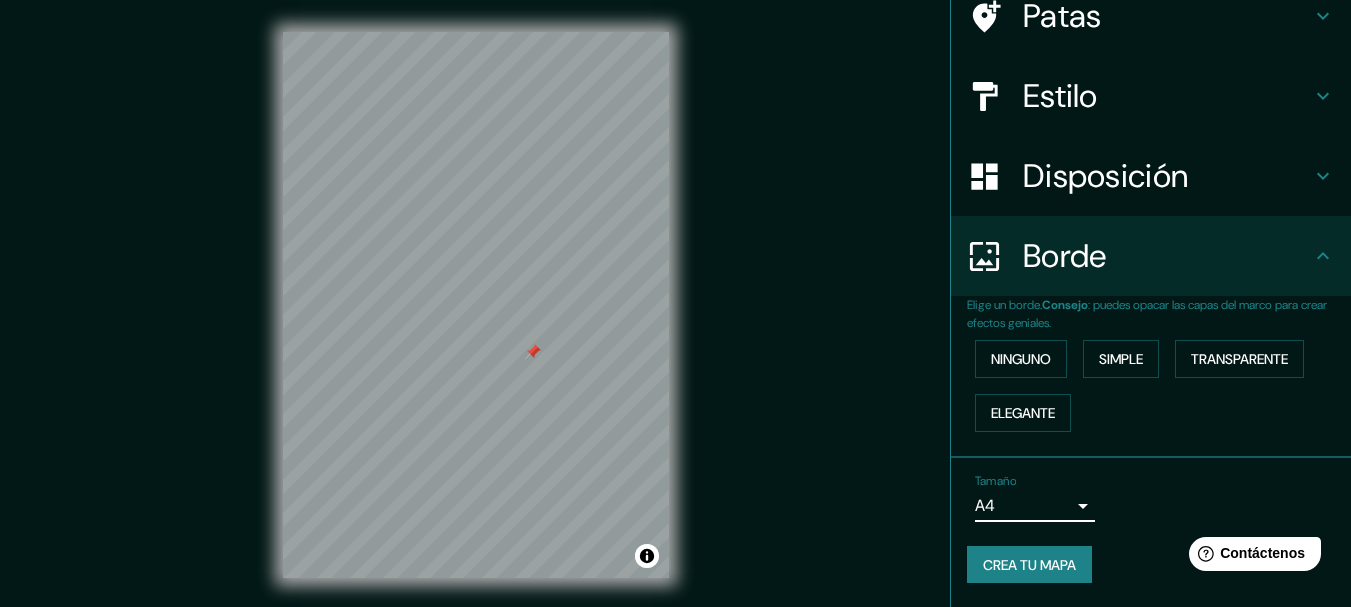 click on "Crea tu mapa" at bounding box center (1029, 565) 